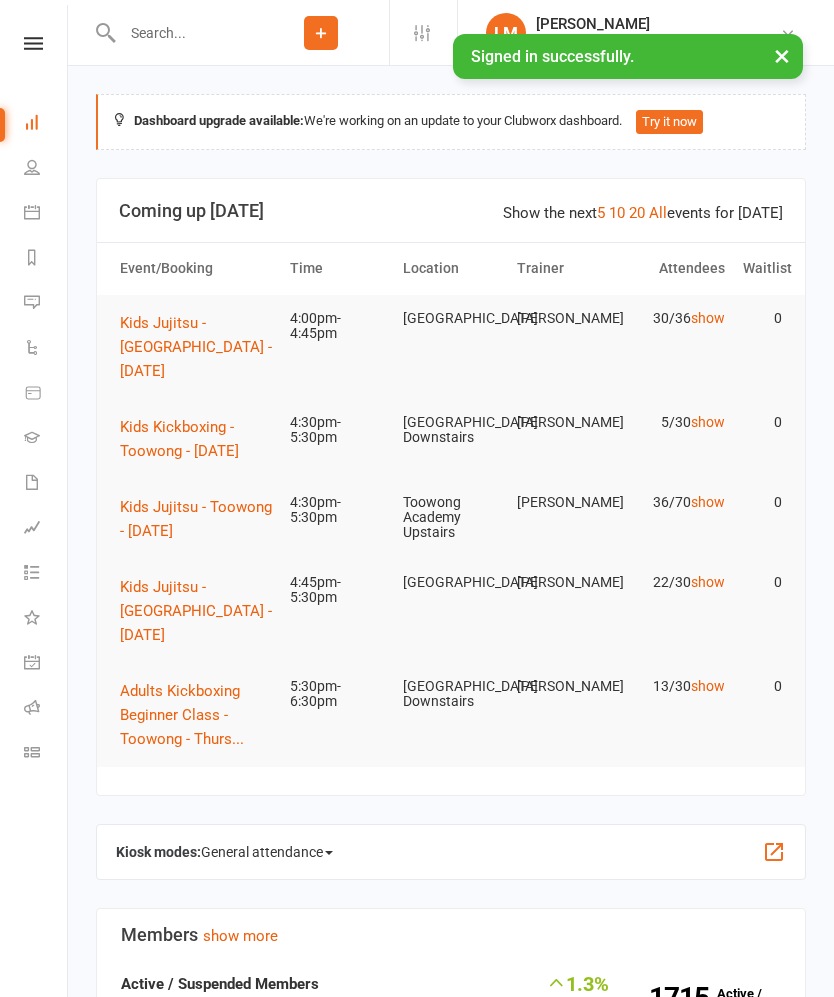 scroll, scrollTop: 0, scrollLeft: 0, axis: both 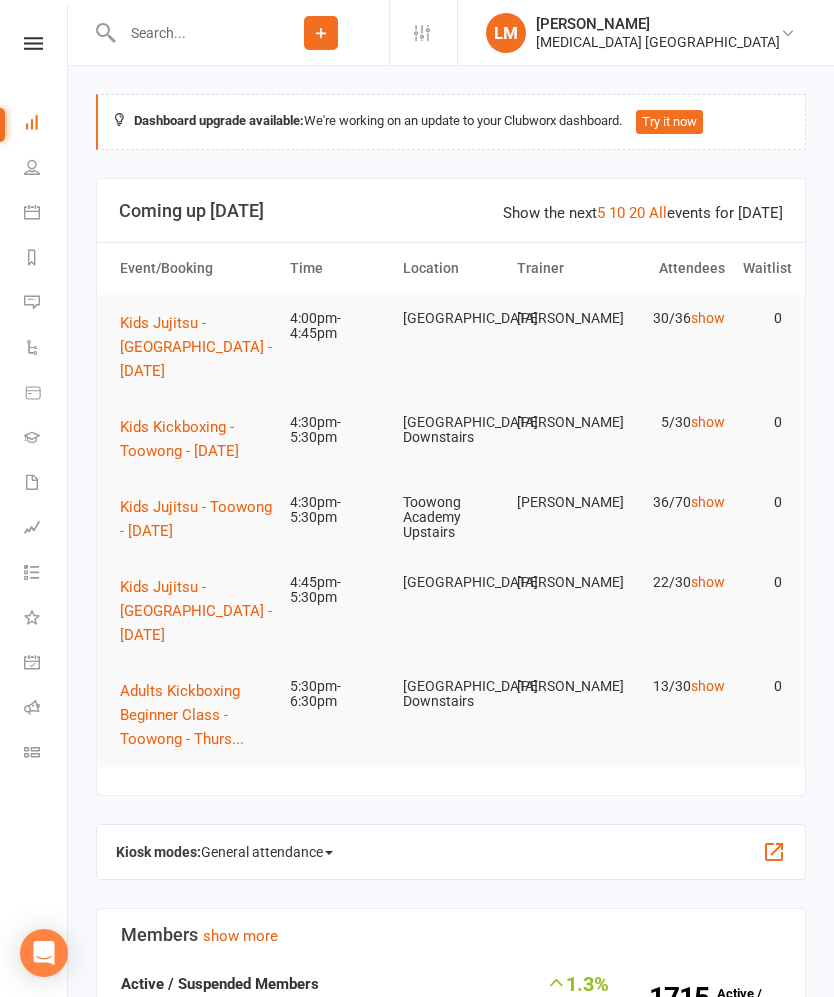 click on "Kids Jujitsu - Toowong - [DATE]" at bounding box center (196, 519) 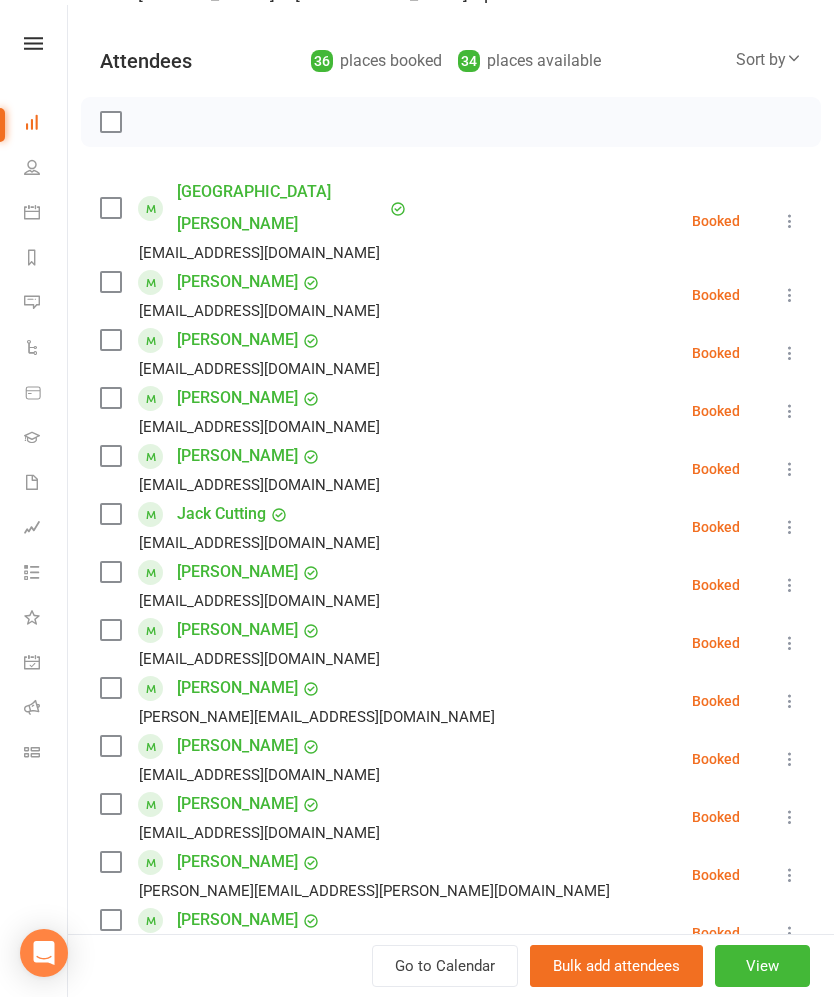 scroll, scrollTop: 193, scrollLeft: 0, axis: vertical 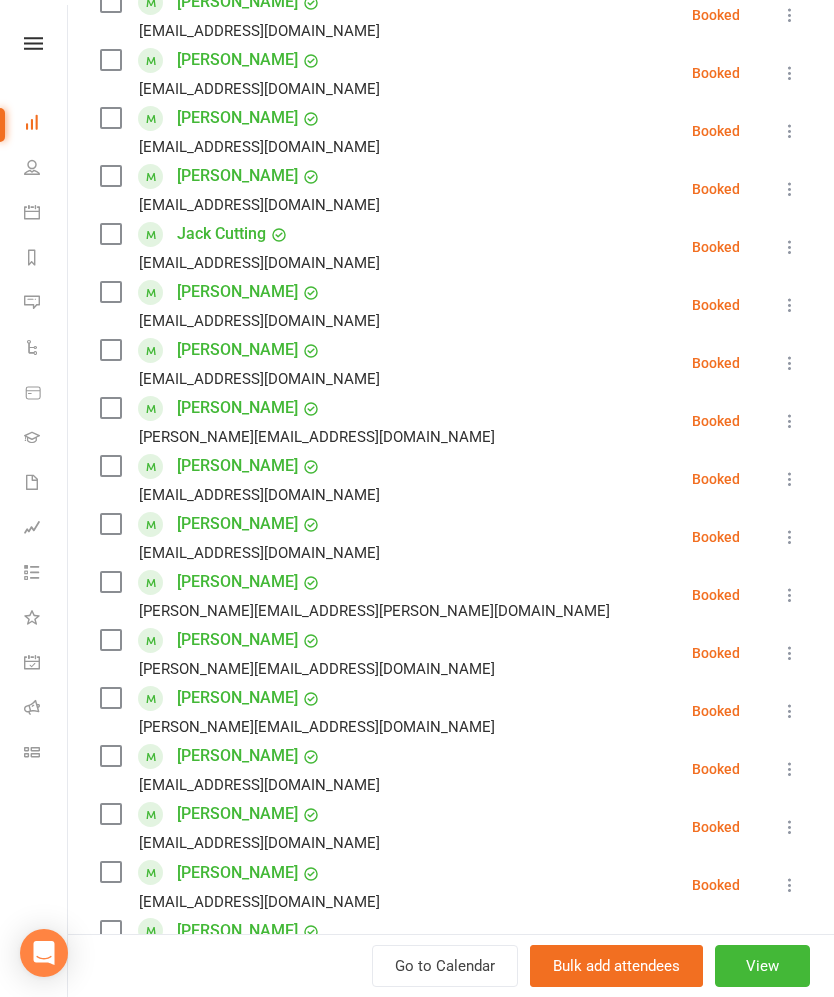 click at bounding box center (110, 582) 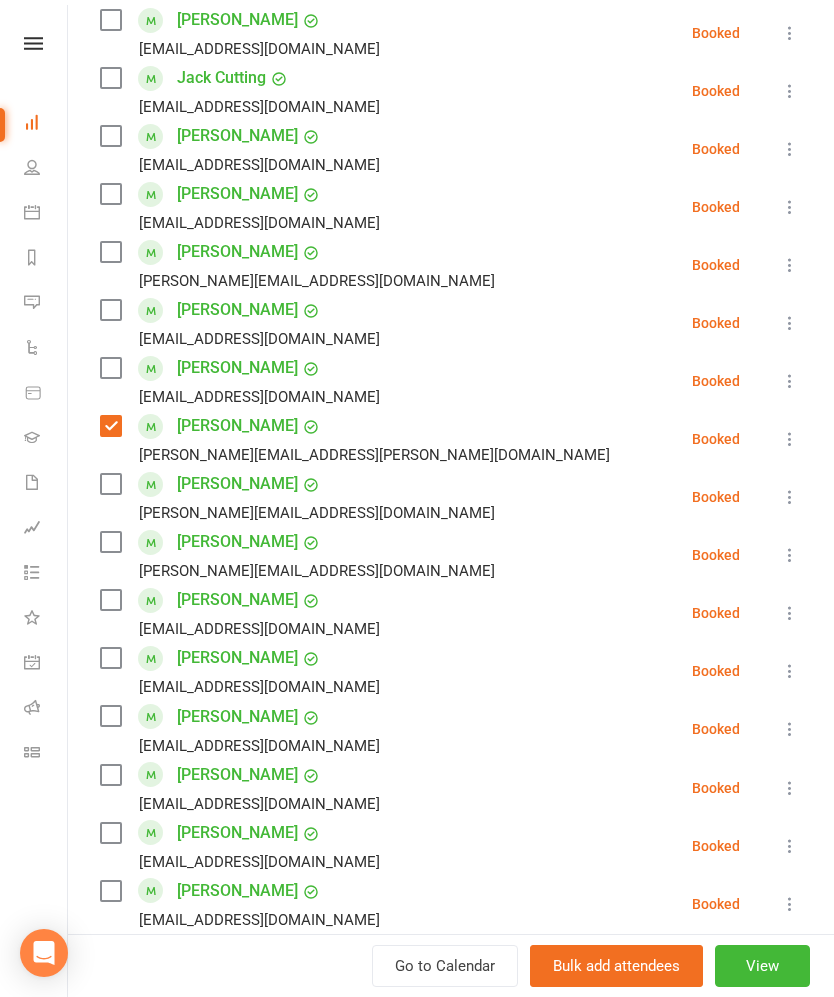 scroll, scrollTop: 628, scrollLeft: 0, axis: vertical 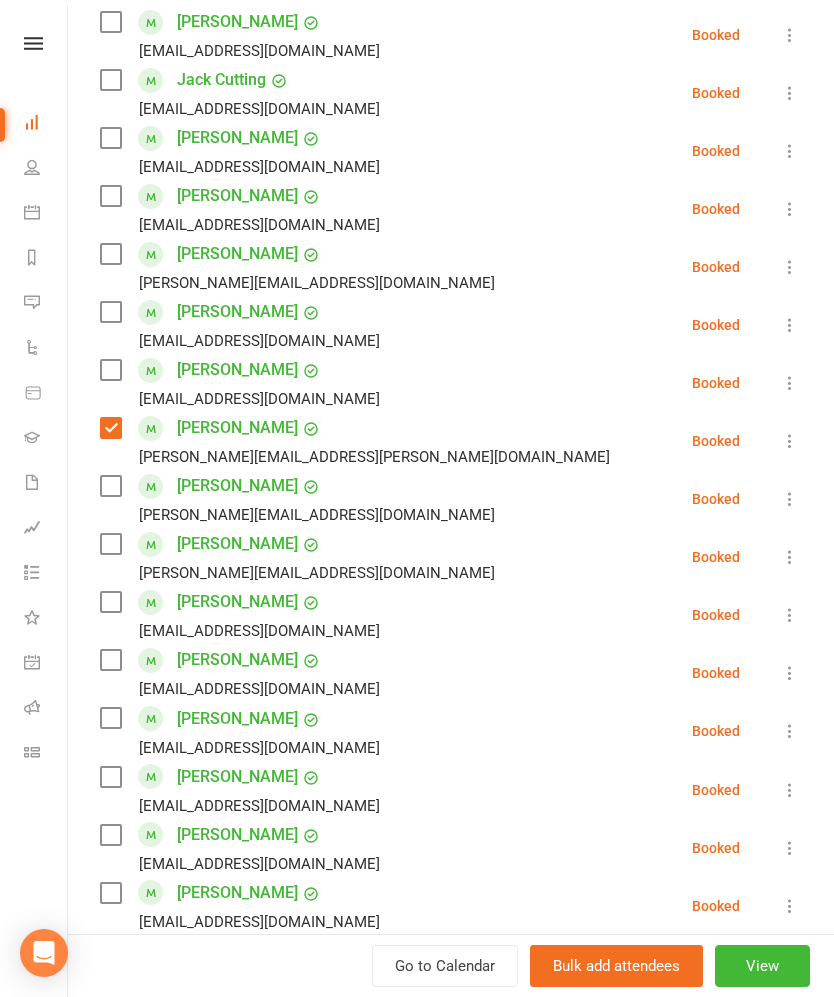 click on "[EMAIL_ADDRESS][DOMAIN_NAME]" at bounding box center [244, 631] 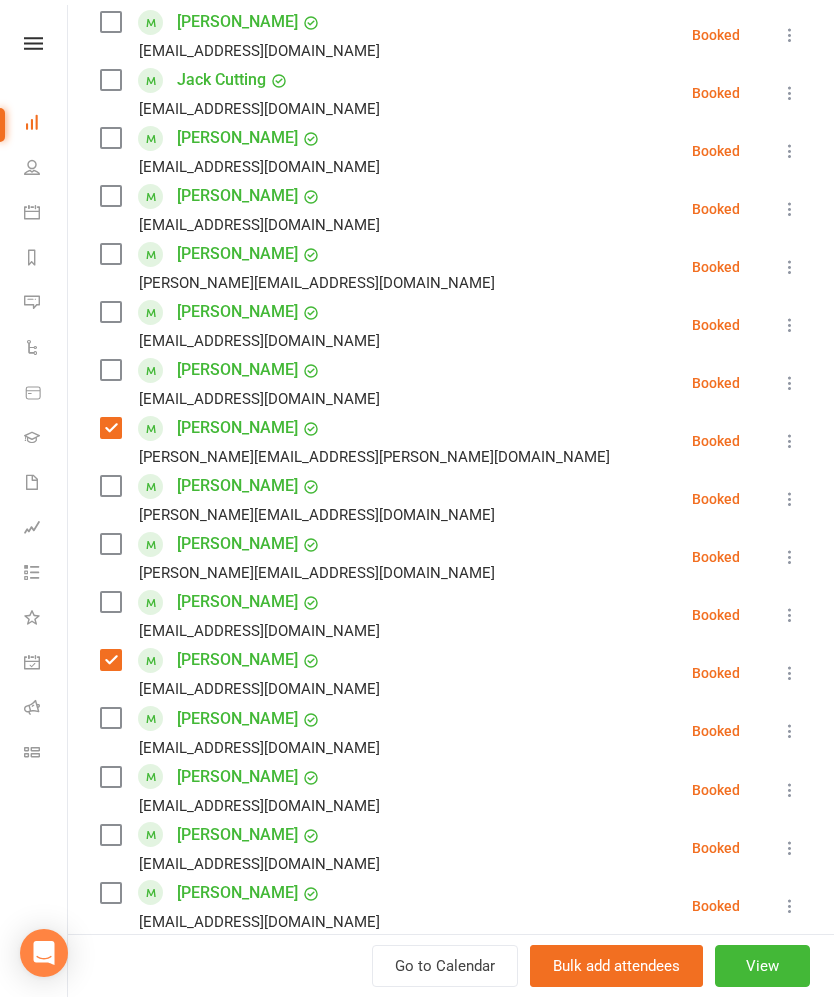 click at bounding box center (110, 602) 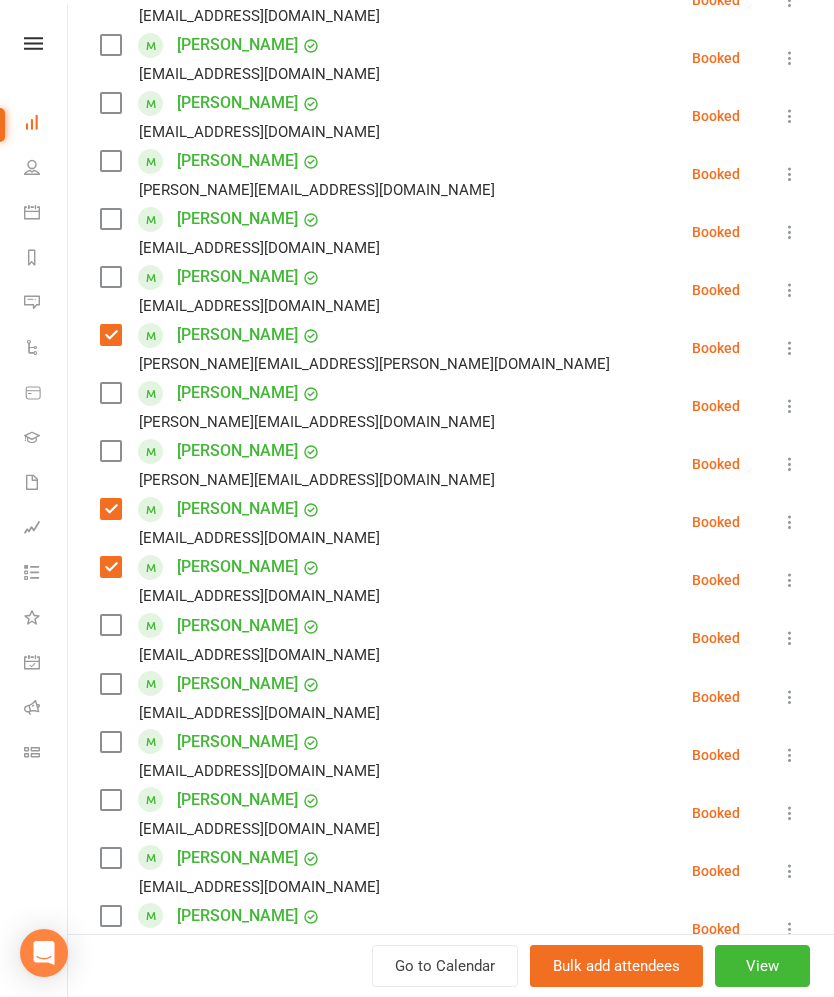 scroll, scrollTop: 746, scrollLeft: 0, axis: vertical 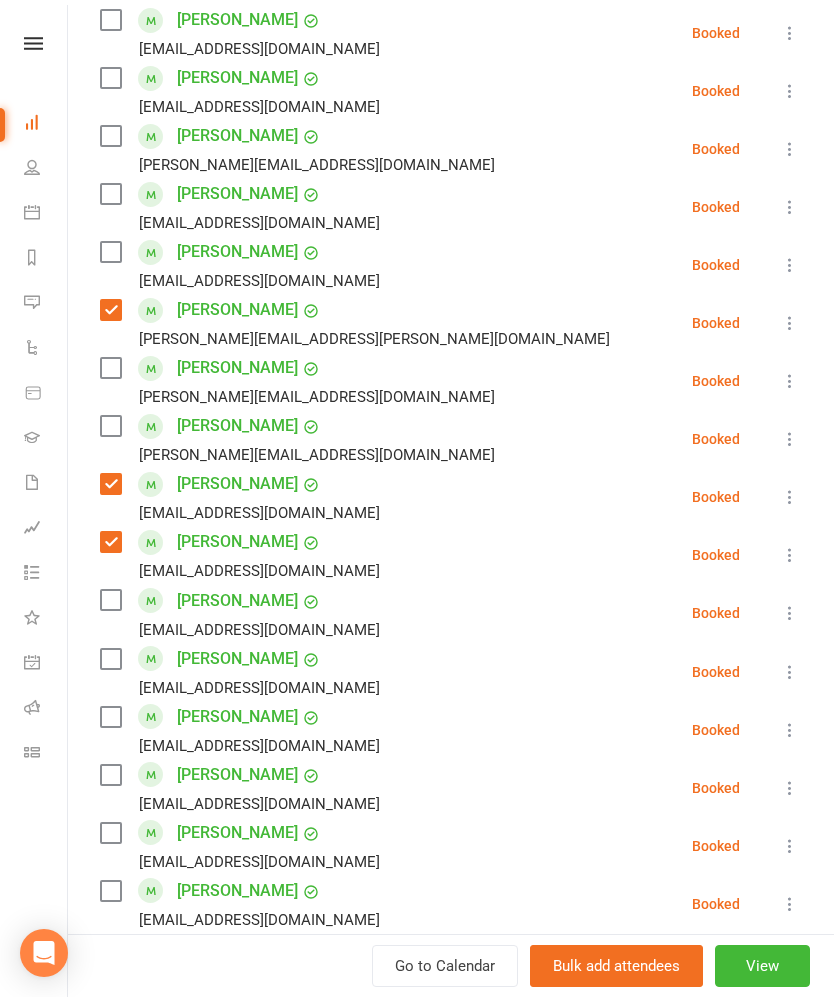 click at bounding box center (110, 659) 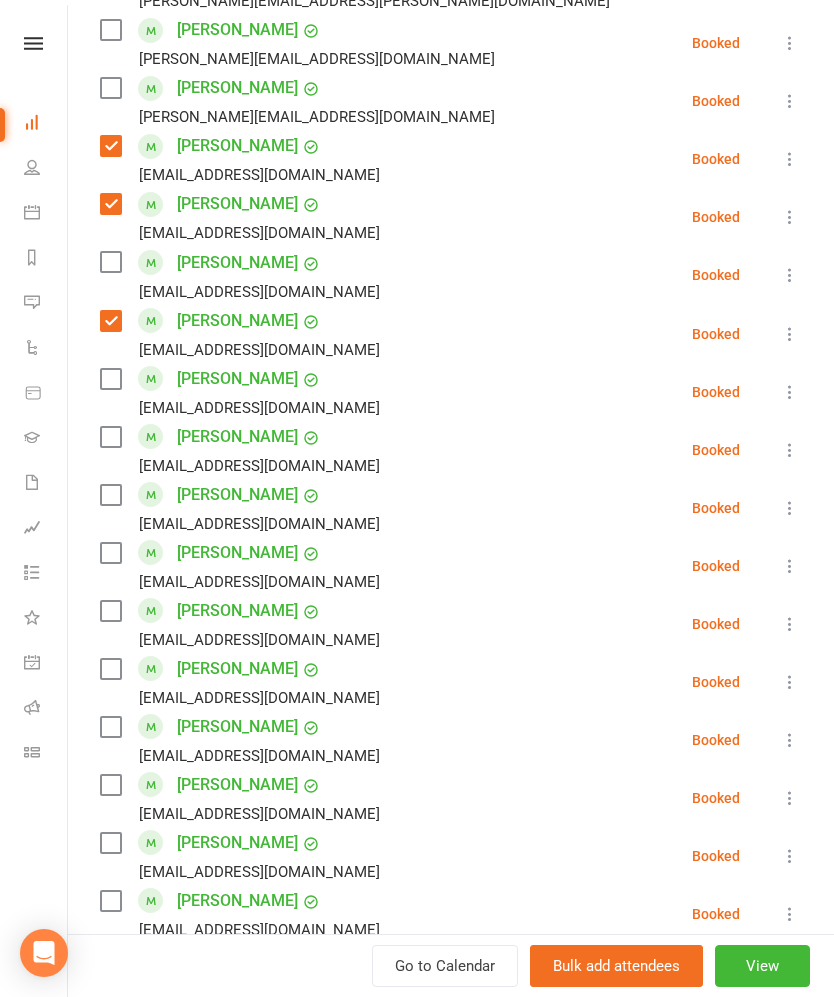 scroll, scrollTop: 1097, scrollLeft: 0, axis: vertical 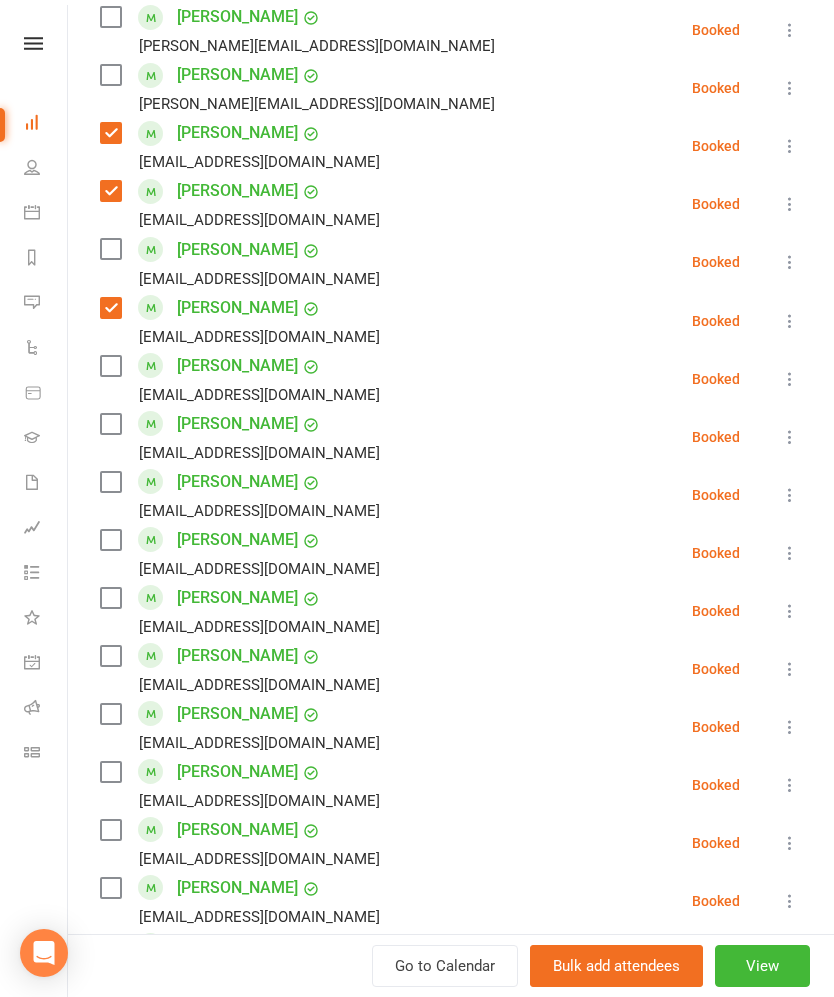 click at bounding box center [110, 540] 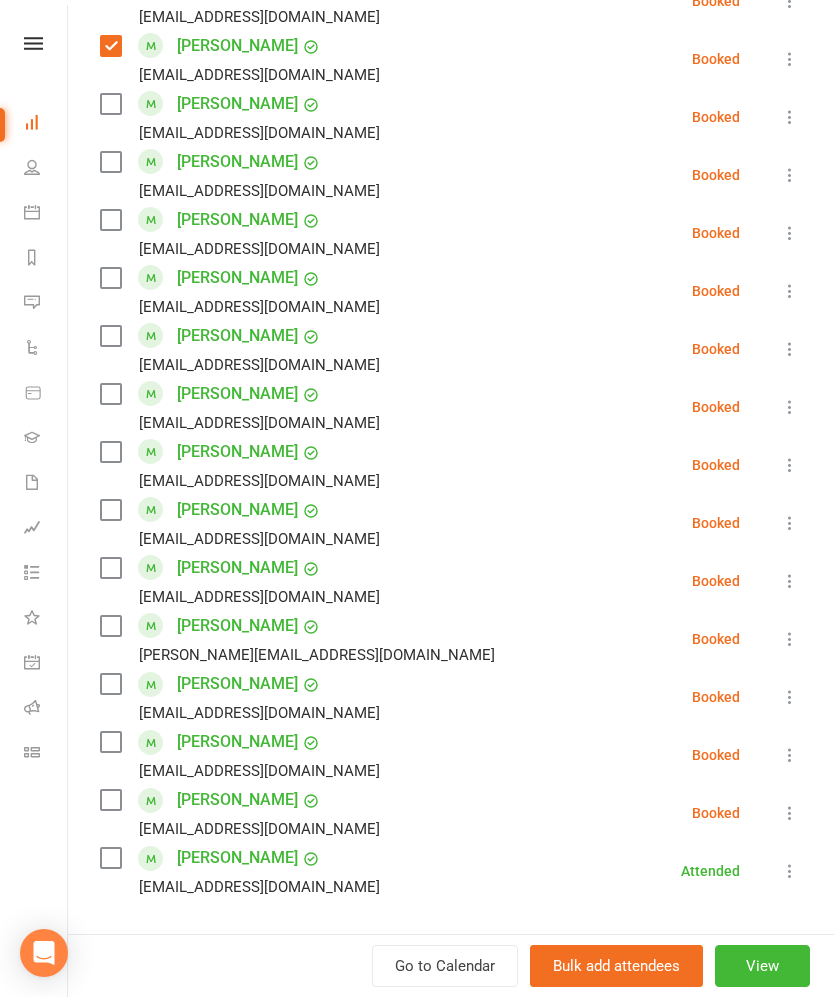 scroll, scrollTop: 1592, scrollLeft: 0, axis: vertical 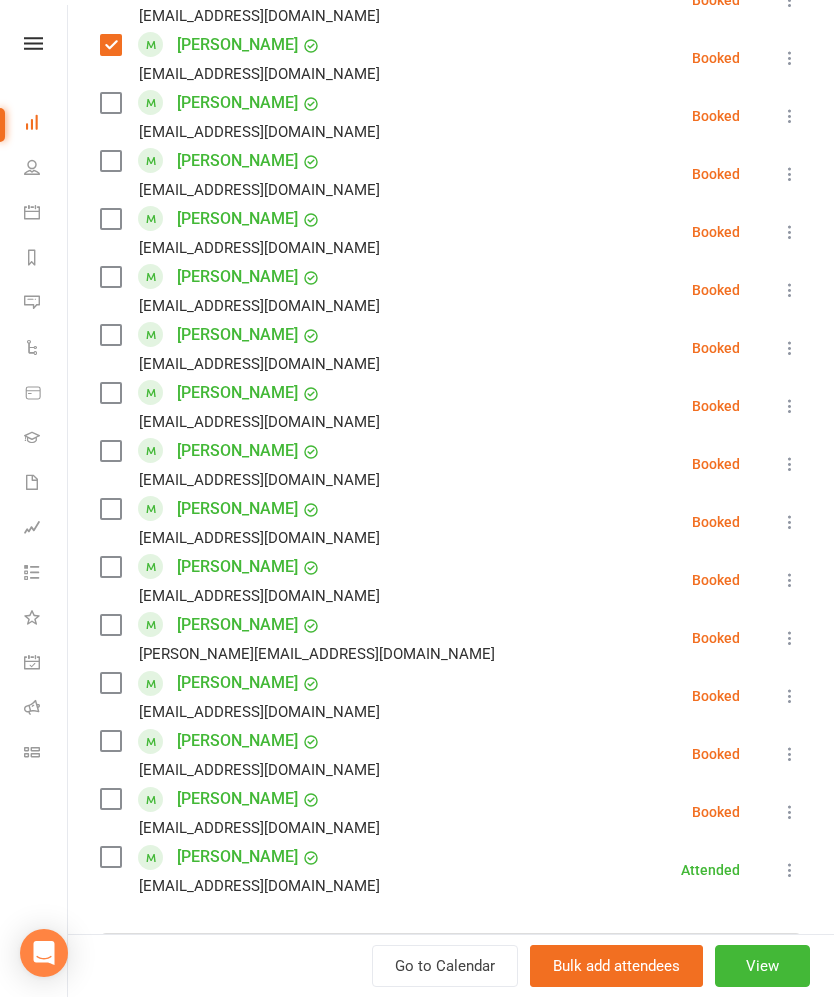 click at bounding box center (110, 799) 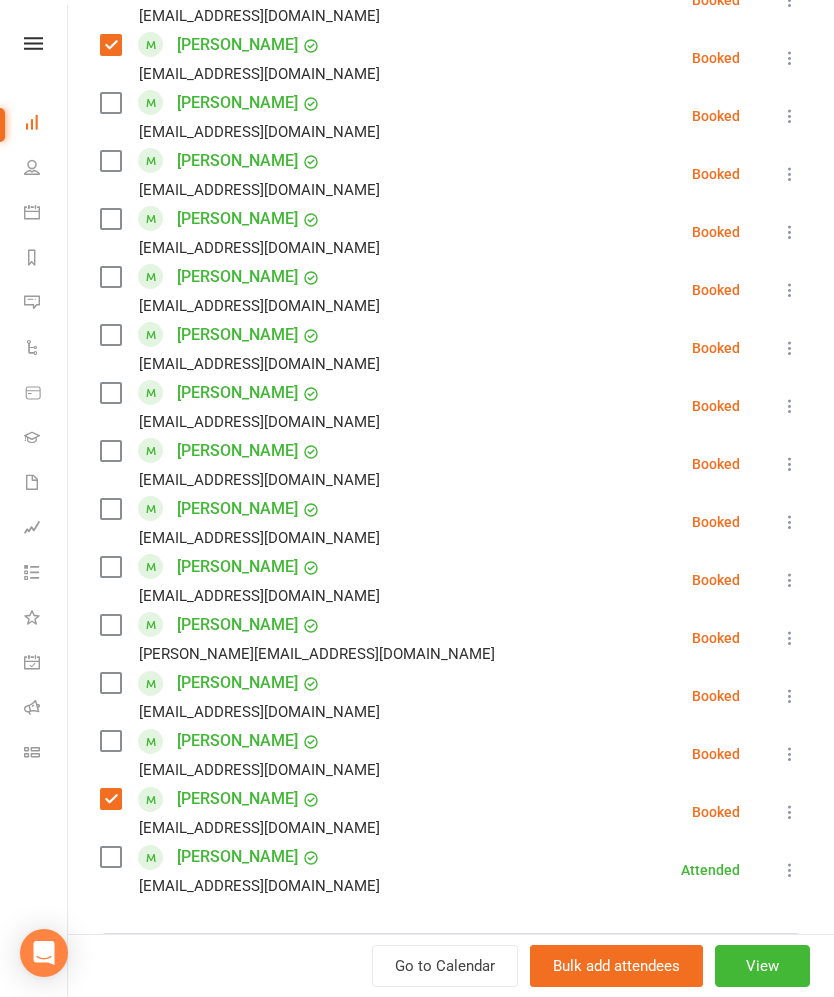 click at bounding box center (110, 857) 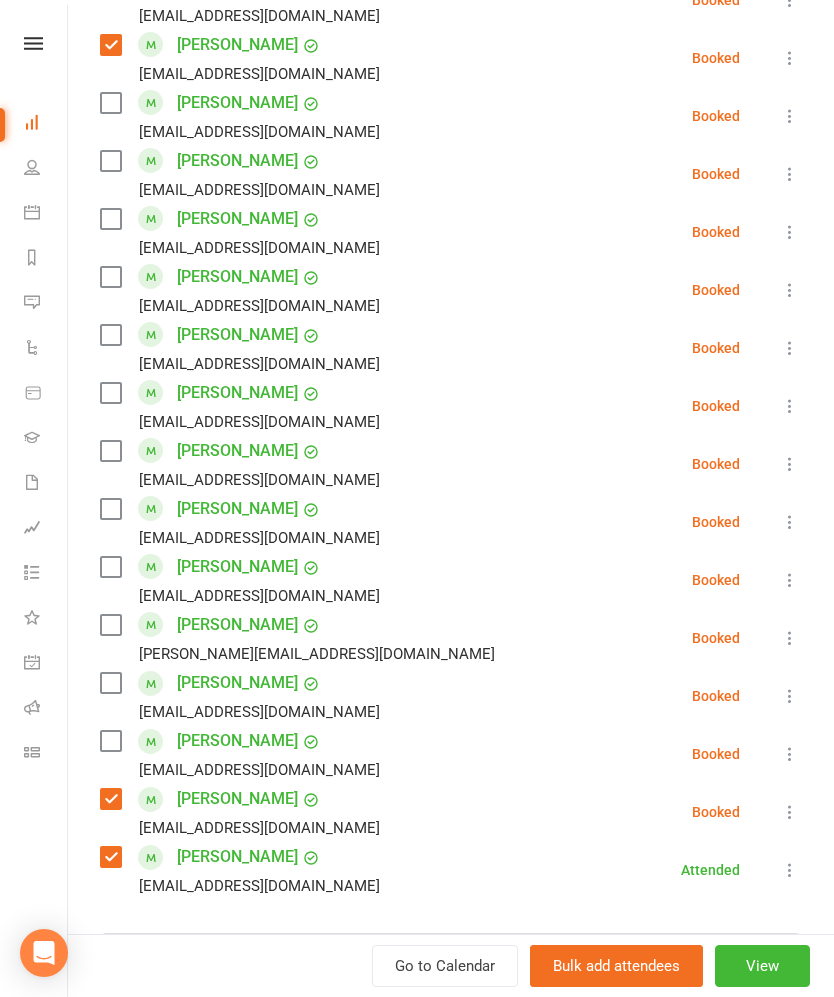 click at bounding box center [110, 741] 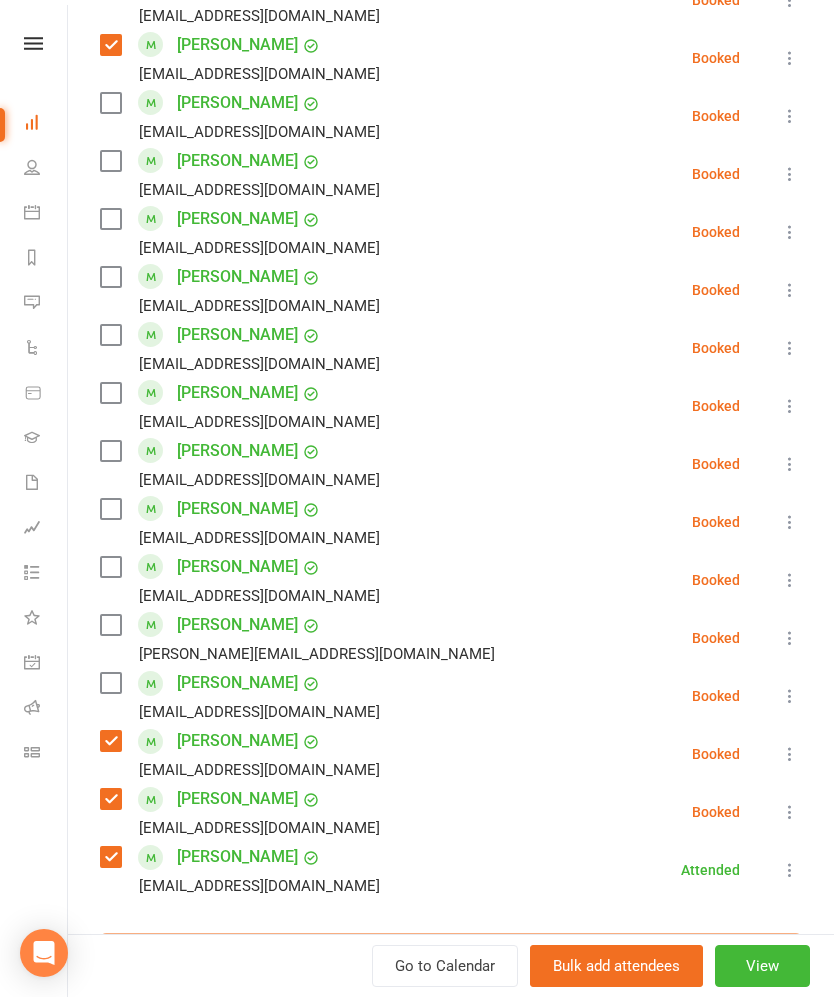 click at bounding box center (451, 954) 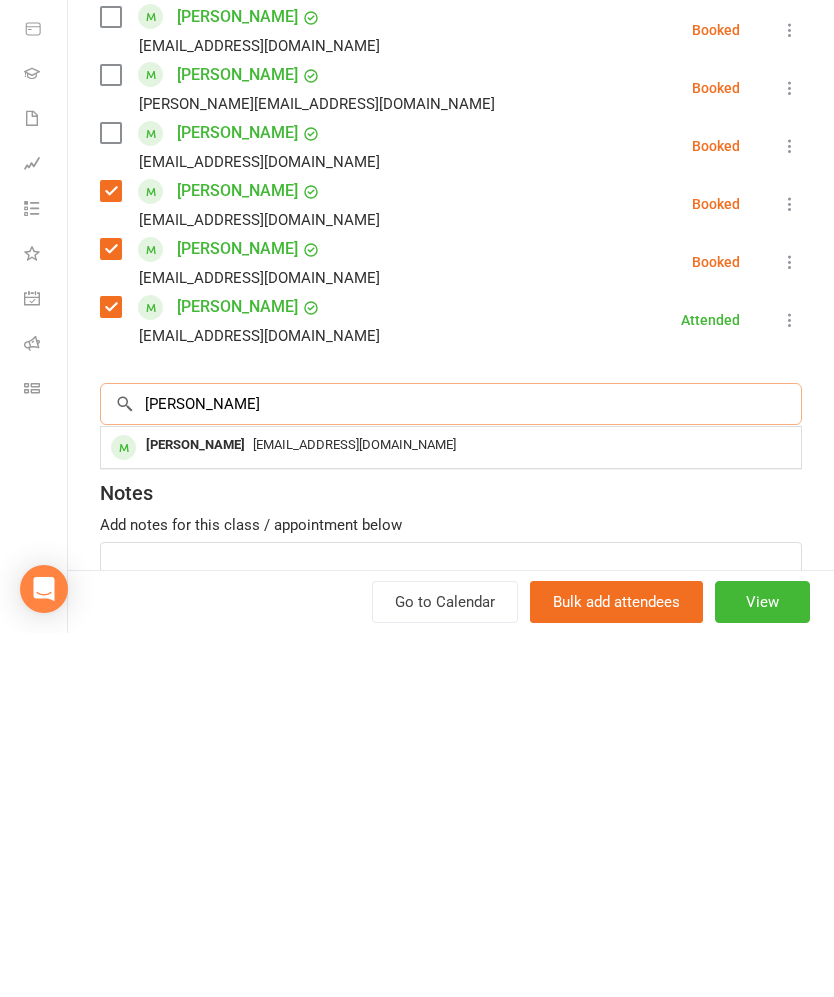 scroll, scrollTop: 1777, scrollLeft: 0, axis: vertical 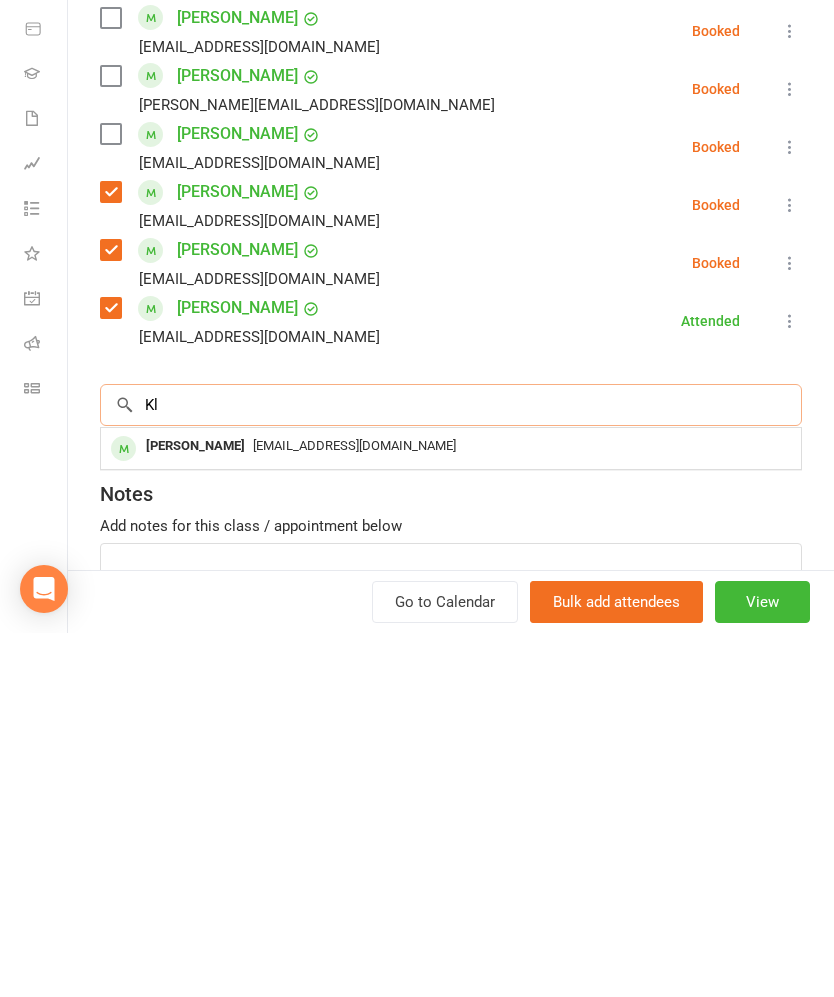 type on "K" 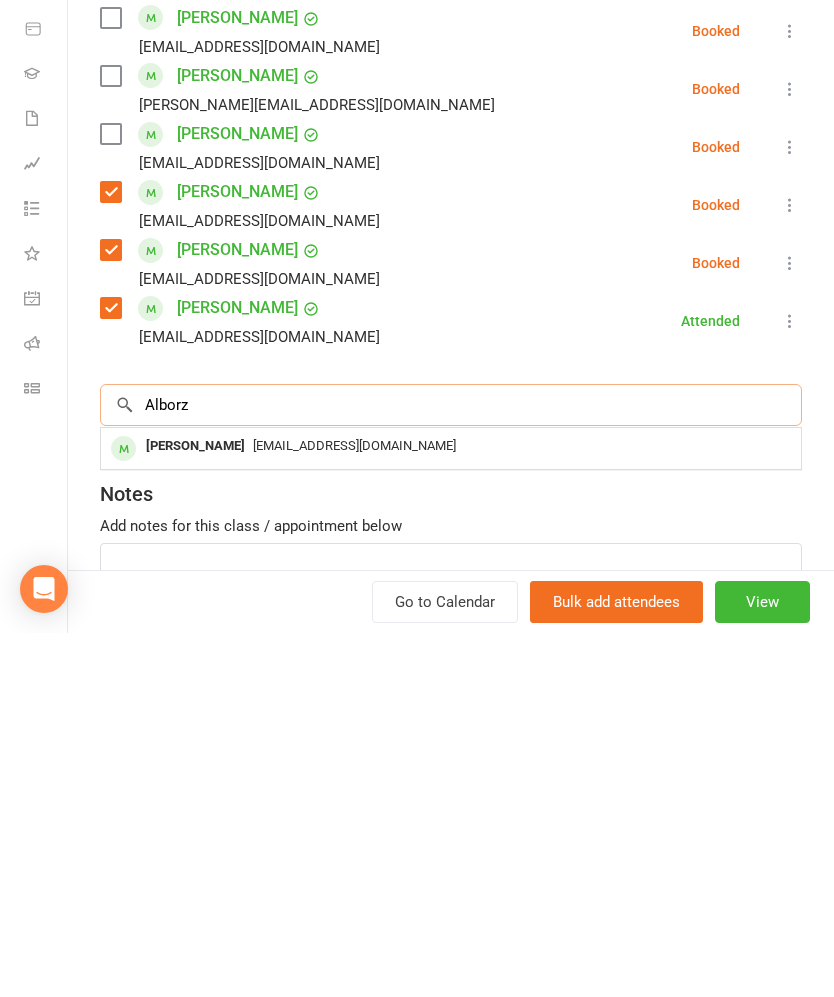 type on "Alborz" 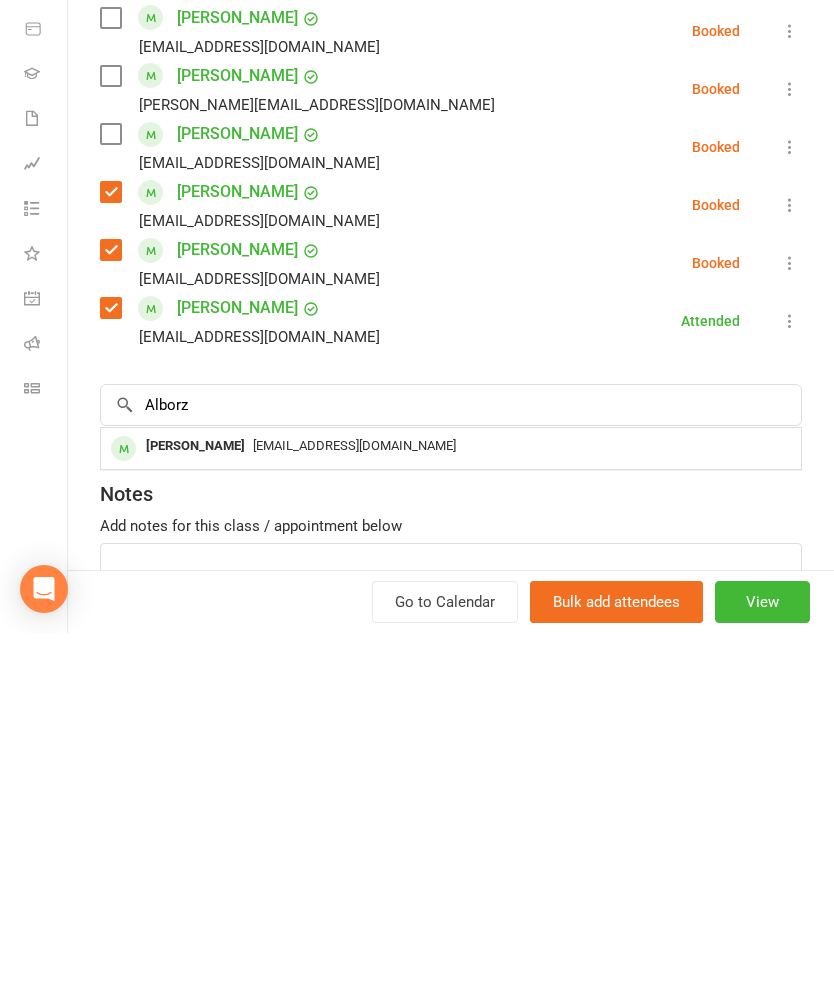 click on "[EMAIL_ADDRESS][DOMAIN_NAME]" at bounding box center (451, 810) 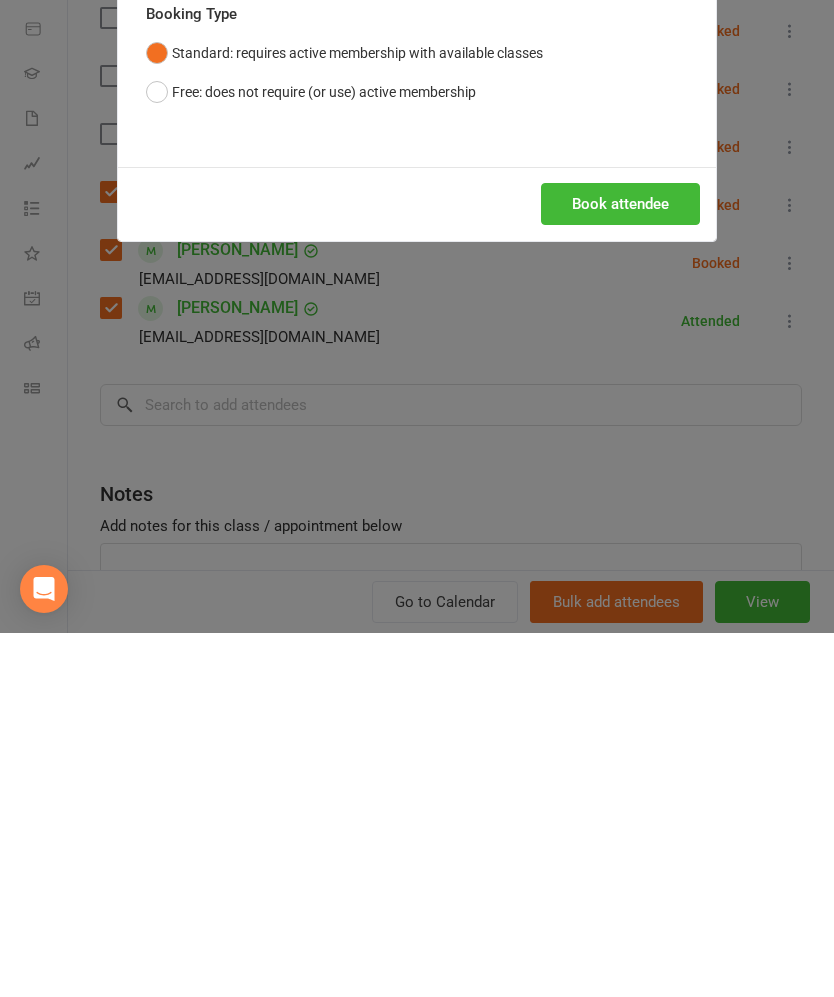 scroll, scrollTop: 606, scrollLeft: 0, axis: vertical 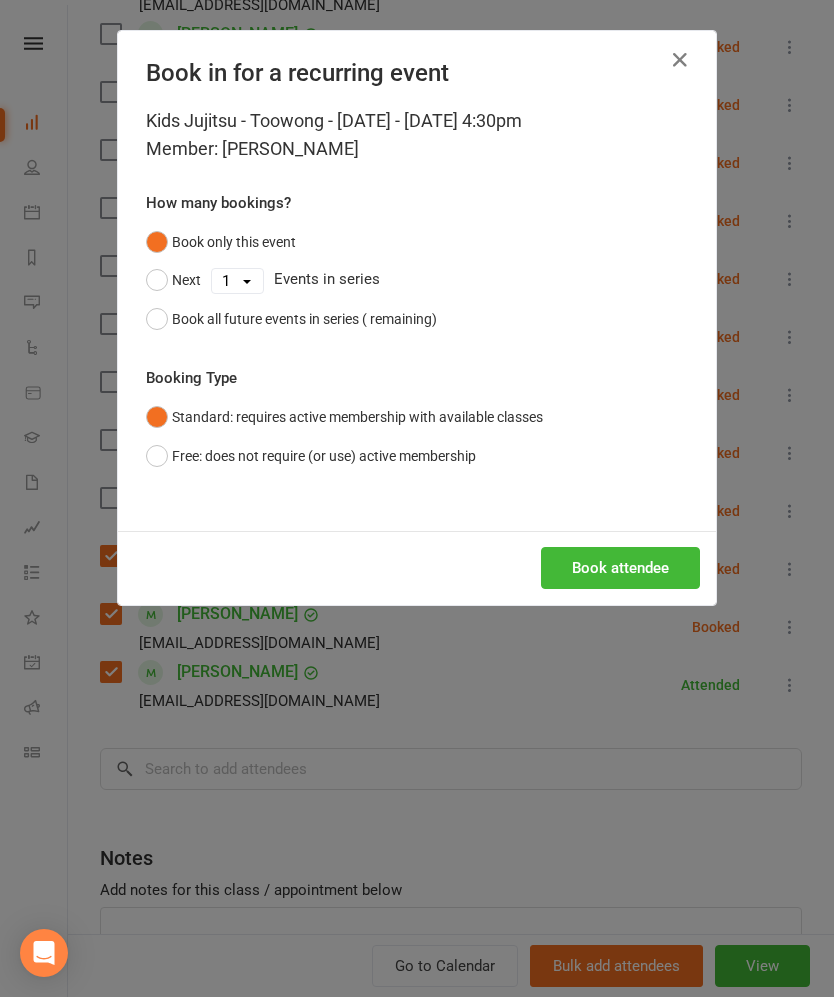 click on "Book attendee" at bounding box center [620, 568] 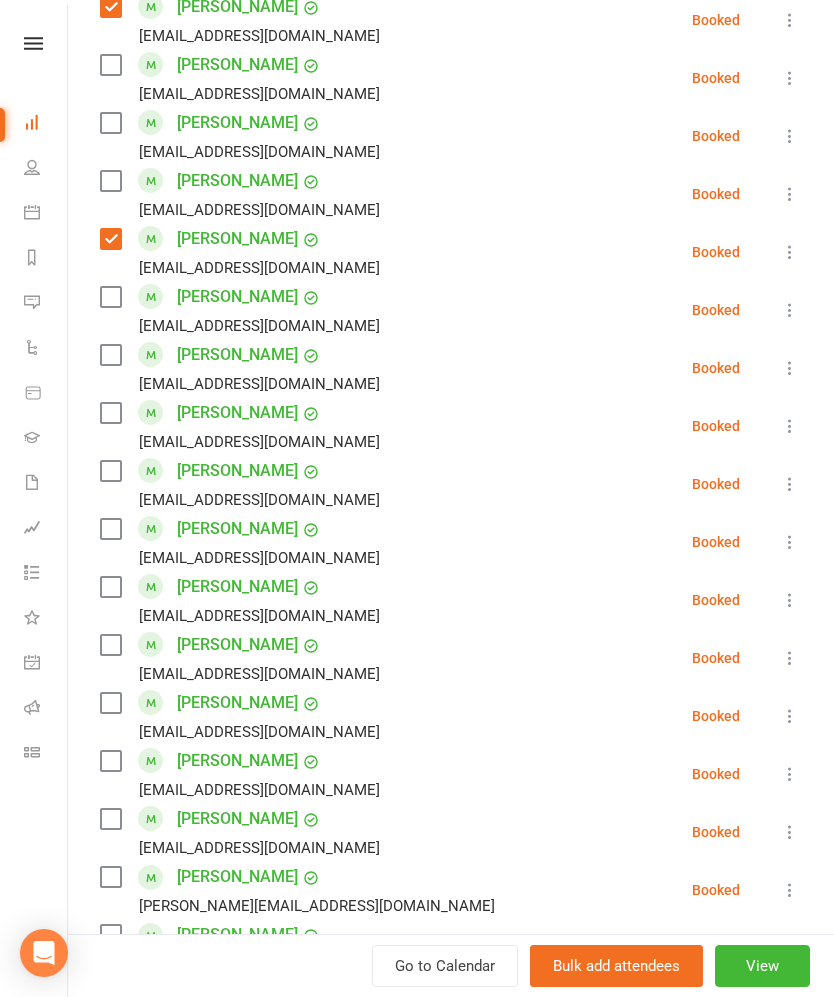 scroll, scrollTop: 1402, scrollLeft: 0, axis: vertical 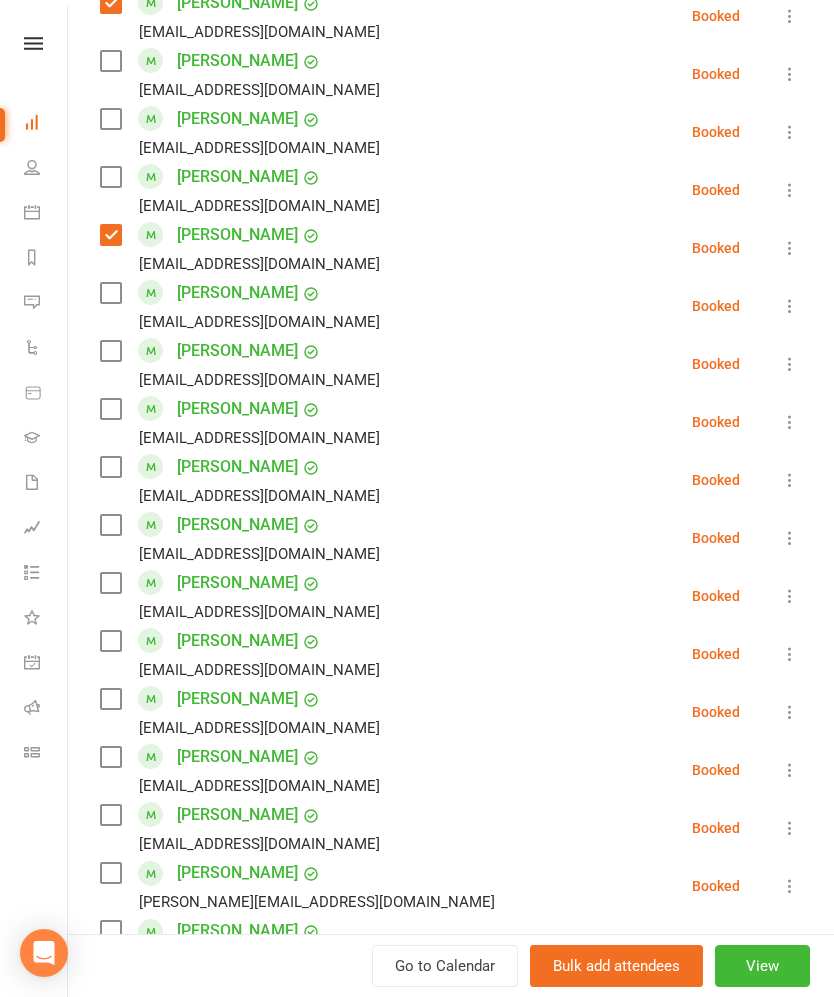 click on "Class kiosk mode  Roll call  4:30 PM - 5:30 PM, [DATE] with [PERSON_NAME]  at  [GEOGRAPHIC_DATA] Upstairs  Attendees  37  places booked 33  places available Sort by  Last name  First name  Booking created    [GEOGRAPHIC_DATA][PERSON_NAME]  [EMAIL_ADDRESS][DOMAIN_NAME] Booked More info  Remove  Check in  Mark absent  Send message  All bookings for series    [PERSON_NAME]  [EMAIL_ADDRESS][DOMAIN_NAME] Booked More info  Remove  Check in  Mark absent  Send message  All bookings for series    [PERSON_NAME]  [EMAIL_ADDRESS][DOMAIN_NAME] Booked More info  Remove  Check in  Mark absent  Send message  All bookings for series    [PERSON_NAME]  [EMAIL_ADDRESS][DOMAIN_NAME] Booked More info  Remove  Check in  Mark absent  Send message  All bookings for series    [PERSON_NAME]  [EMAIL_ADDRESS][DOMAIN_NAME] Booked More info  Remove  Check in  Mark absent  Send message  All bookings for series    [PERSON_NAME]  [EMAIL_ADDRESS][DOMAIN_NAME] Booked More info  Remove  Check in  Mark absent  Send message  All bookings for series    [PERSON_NAME]  Booked" at bounding box center (451, 93) 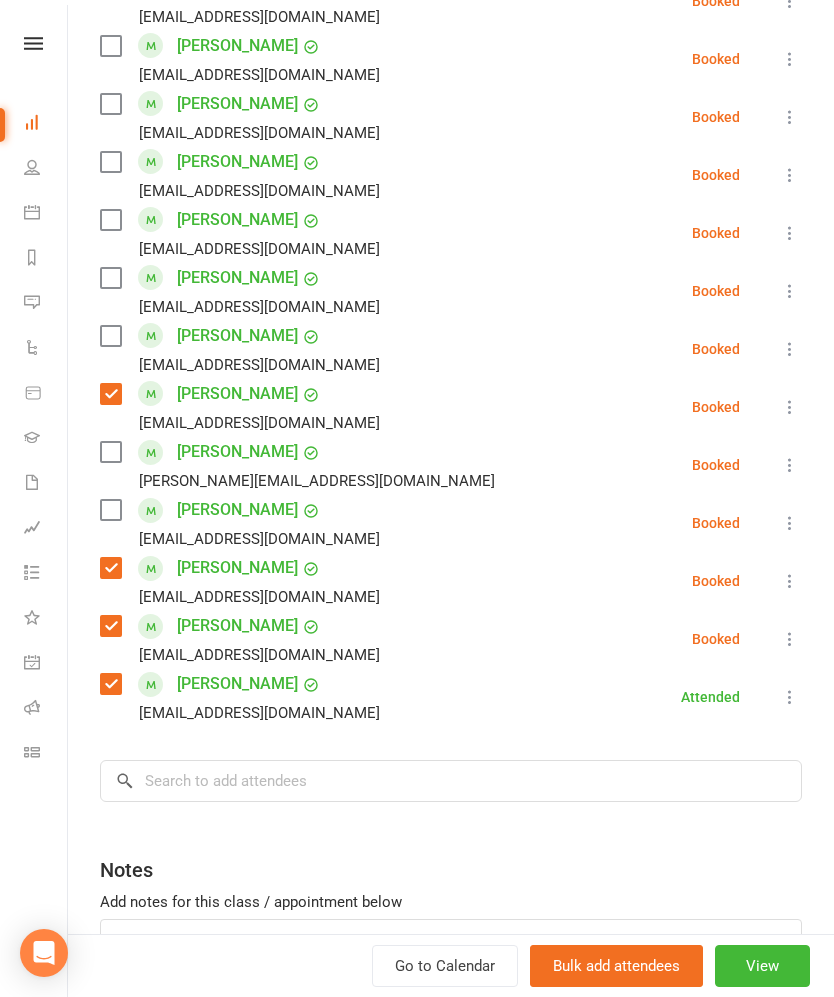 scroll, scrollTop: 1821, scrollLeft: 0, axis: vertical 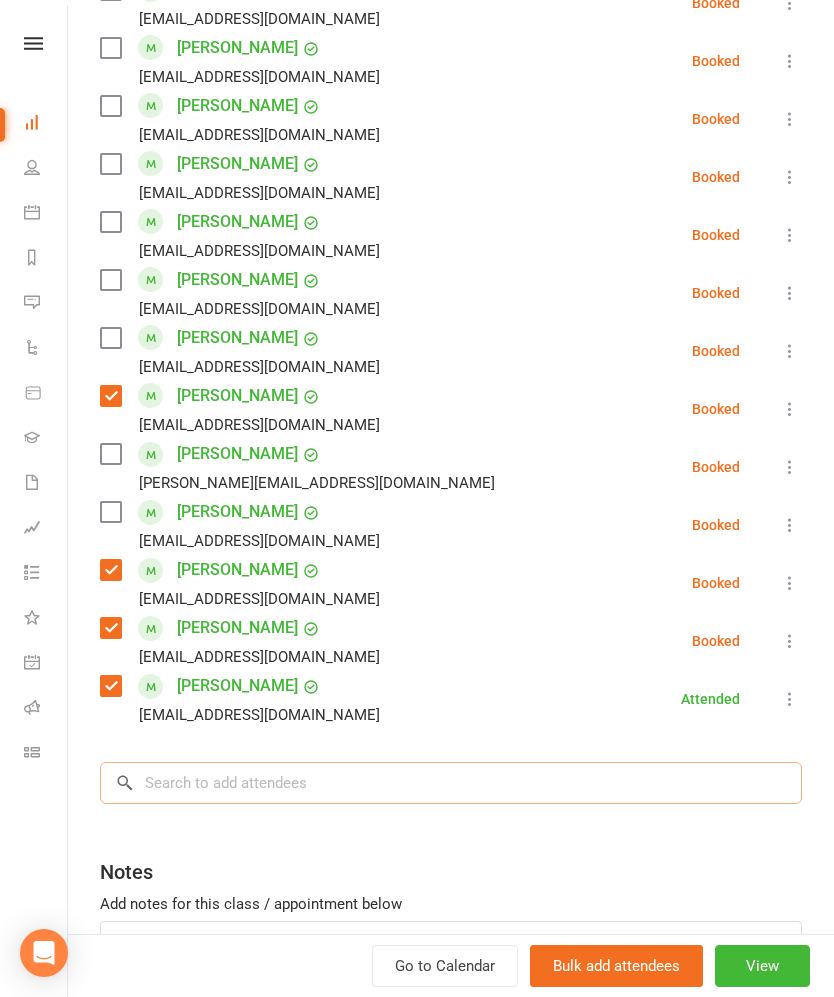 click at bounding box center [451, 783] 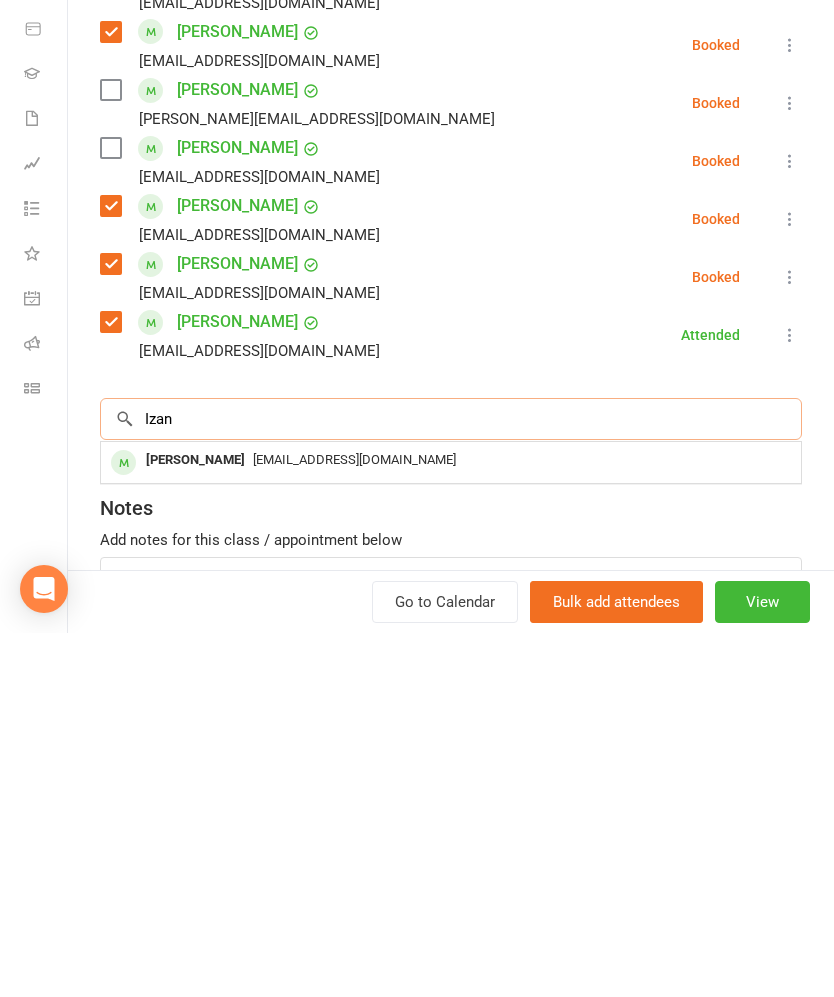 type on "Izan" 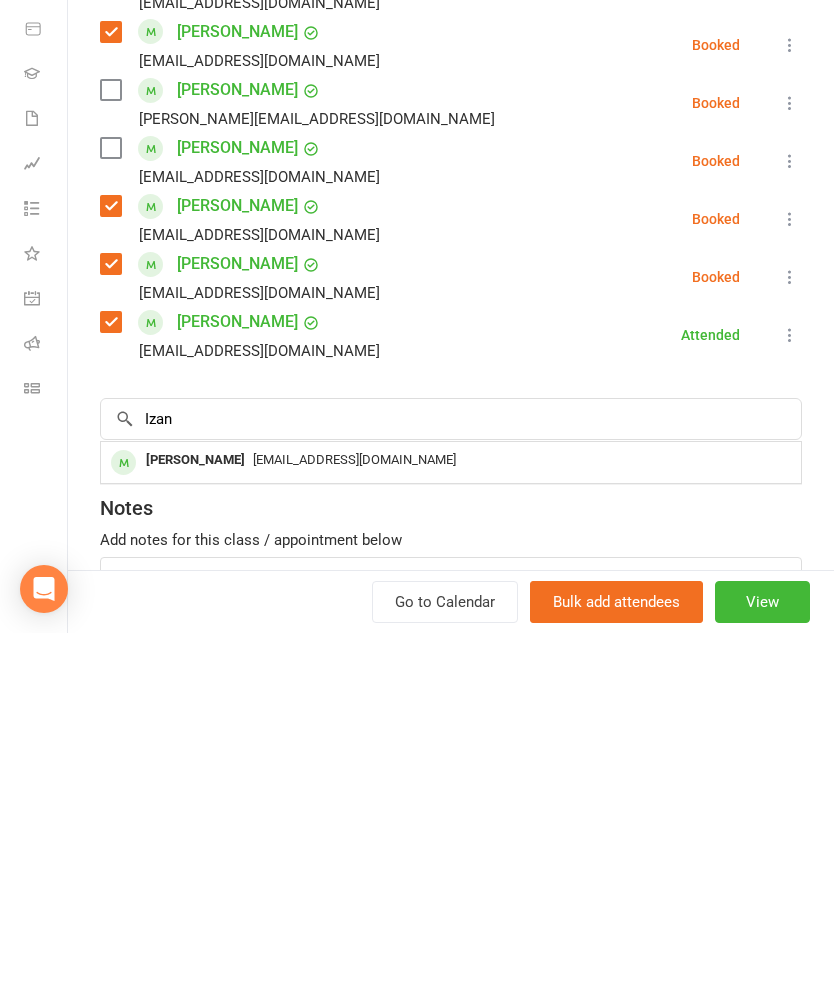 click on "[EMAIL_ADDRESS][DOMAIN_NAME]" at bounding box center [451, 824] 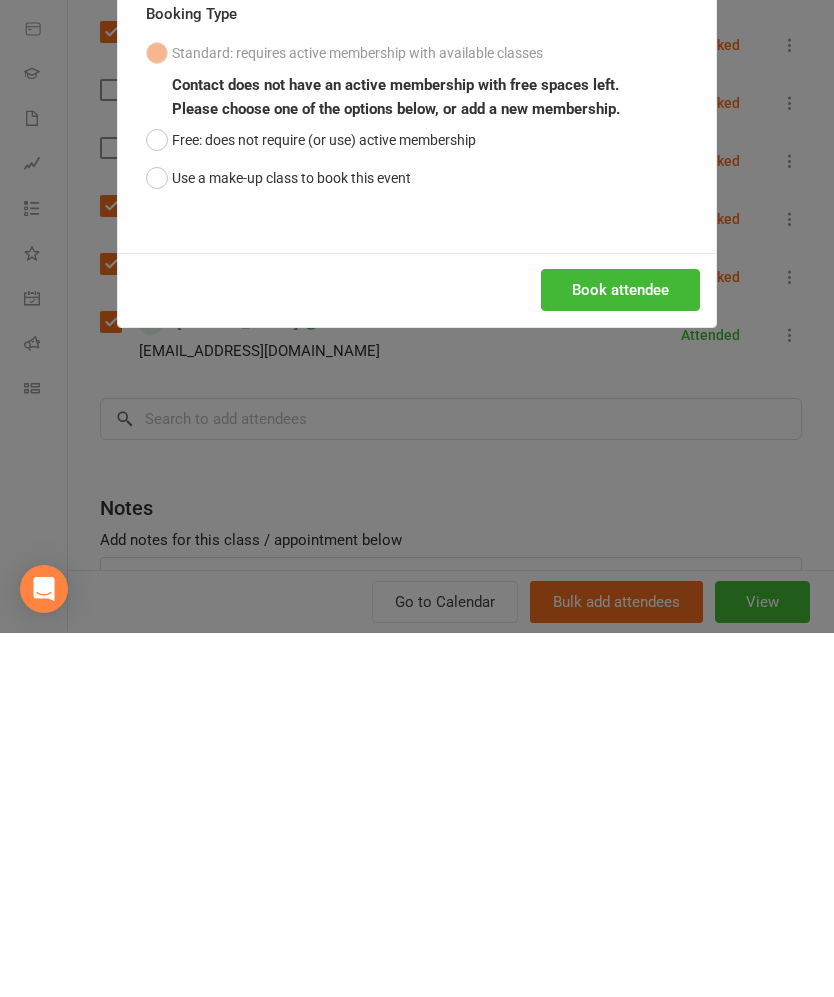 scroll, scrollTop: 1041, scrollLeft: 0, axis: vertical 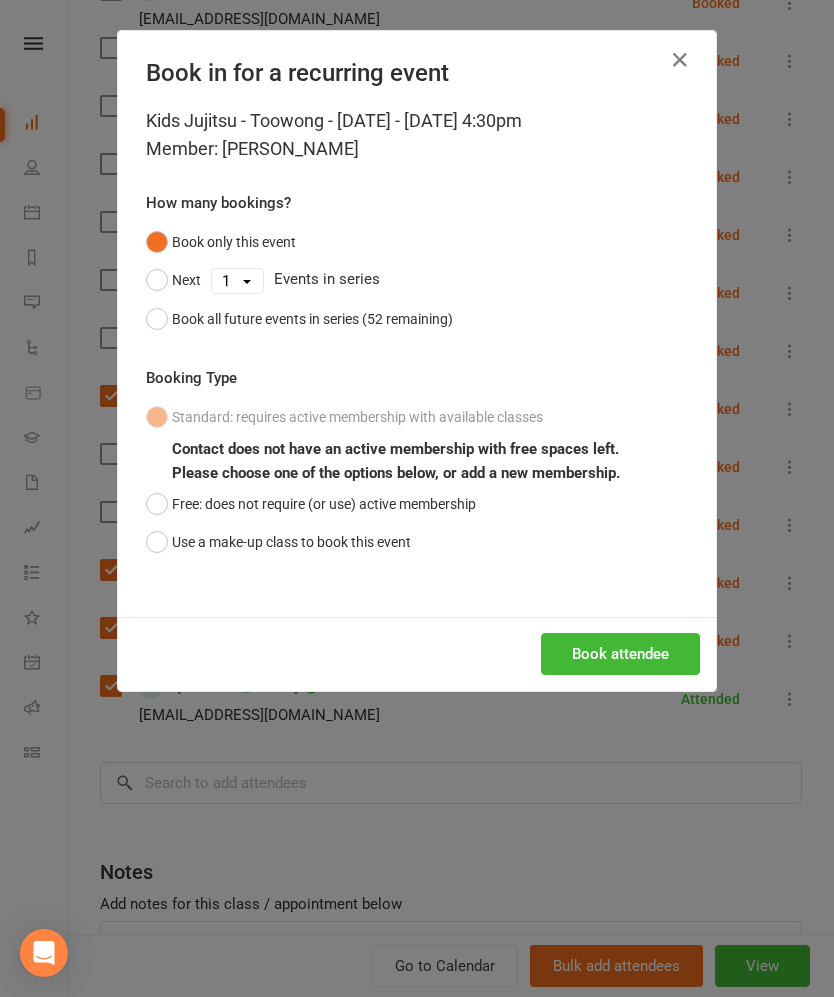 click on "Book attendee" at bounding box center (620, 654) 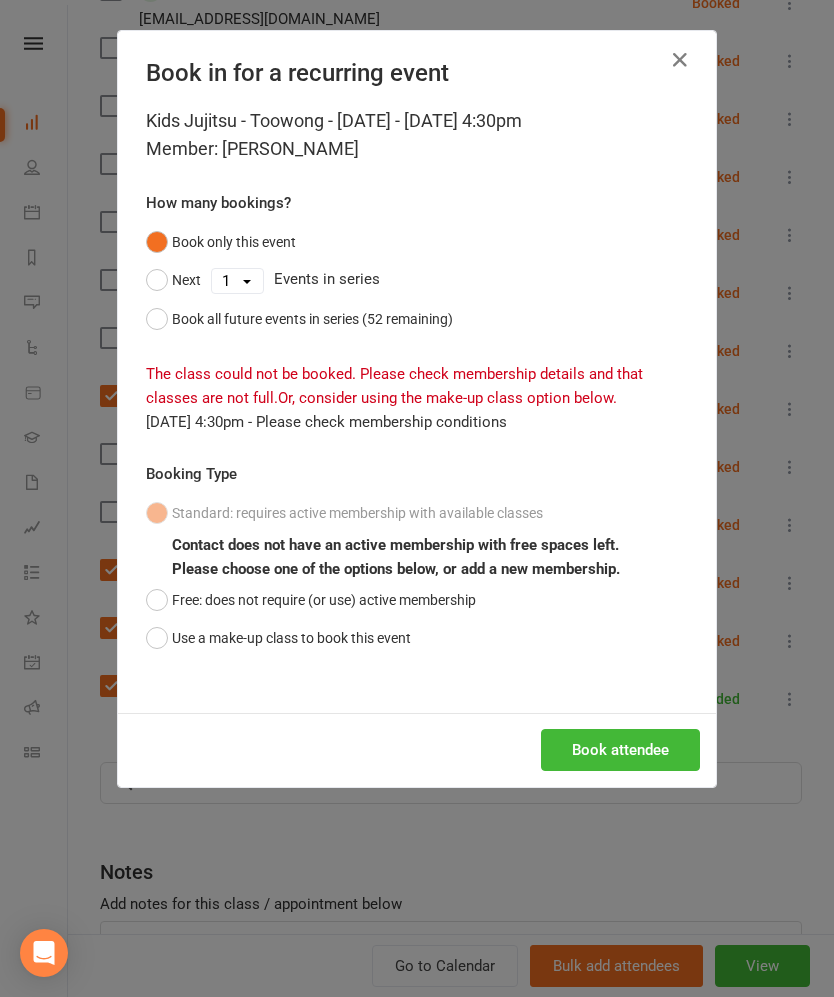 click on "Use a make-up class to book this event" at bounding box center (278, 638) 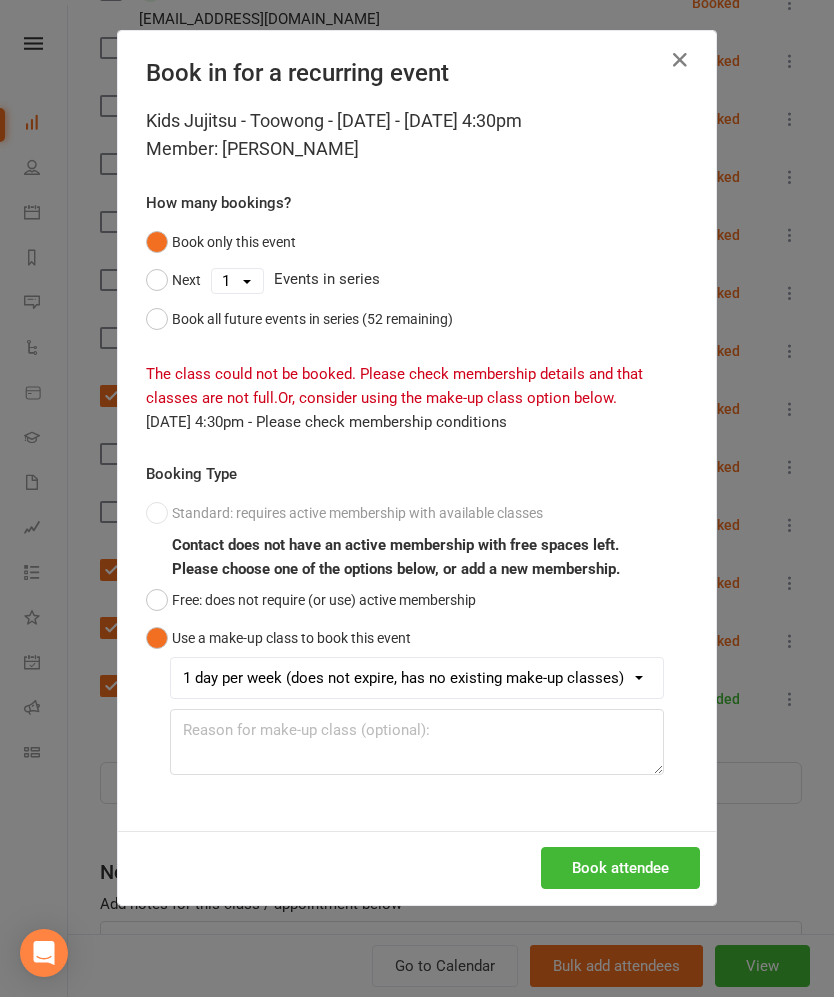 click on "Book attendee" at bounding box center (620, 868) 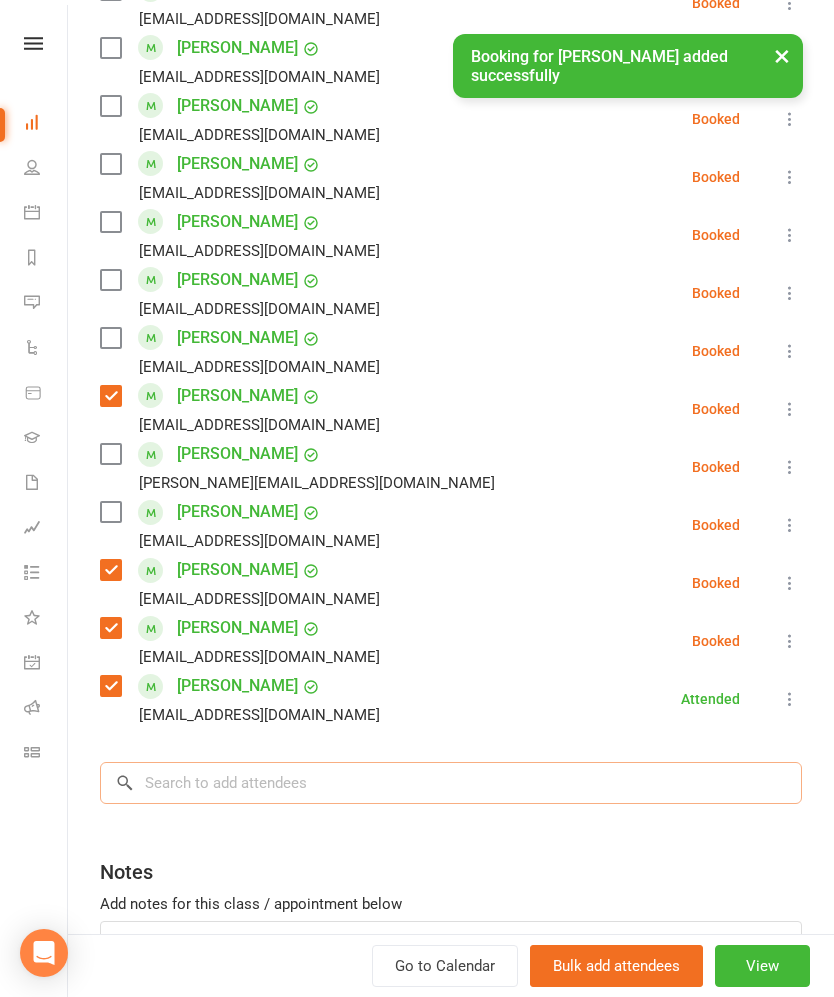 click at bounding box center (451, 783) 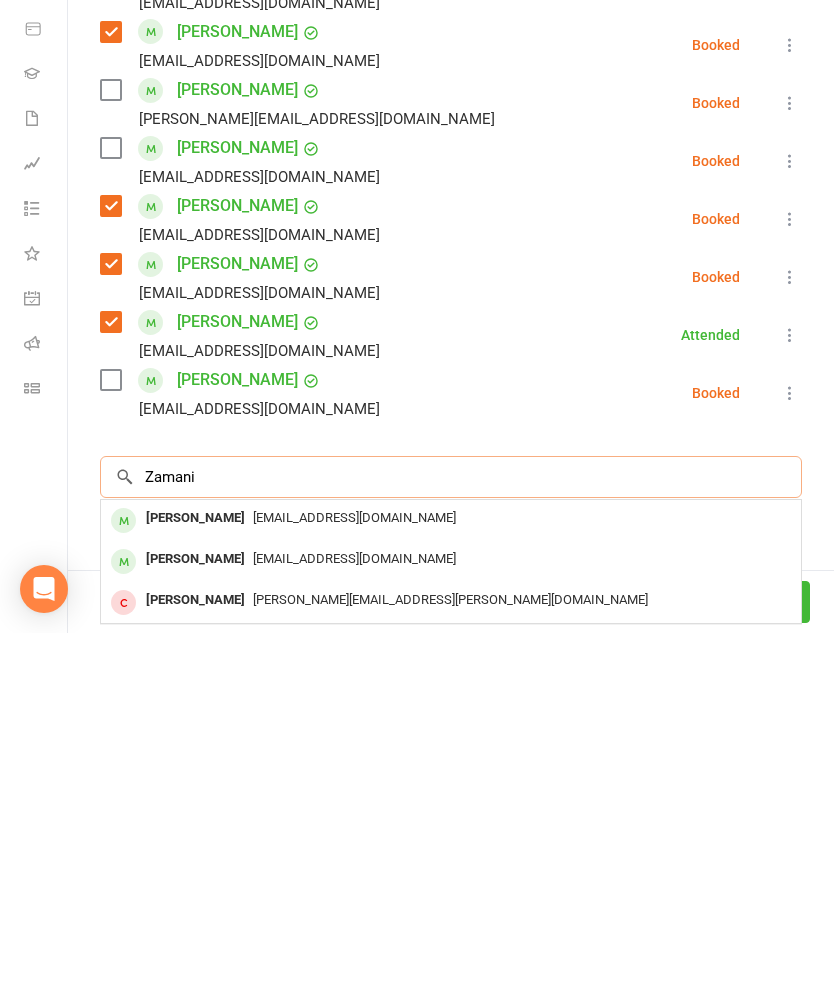 type on "Zamani" 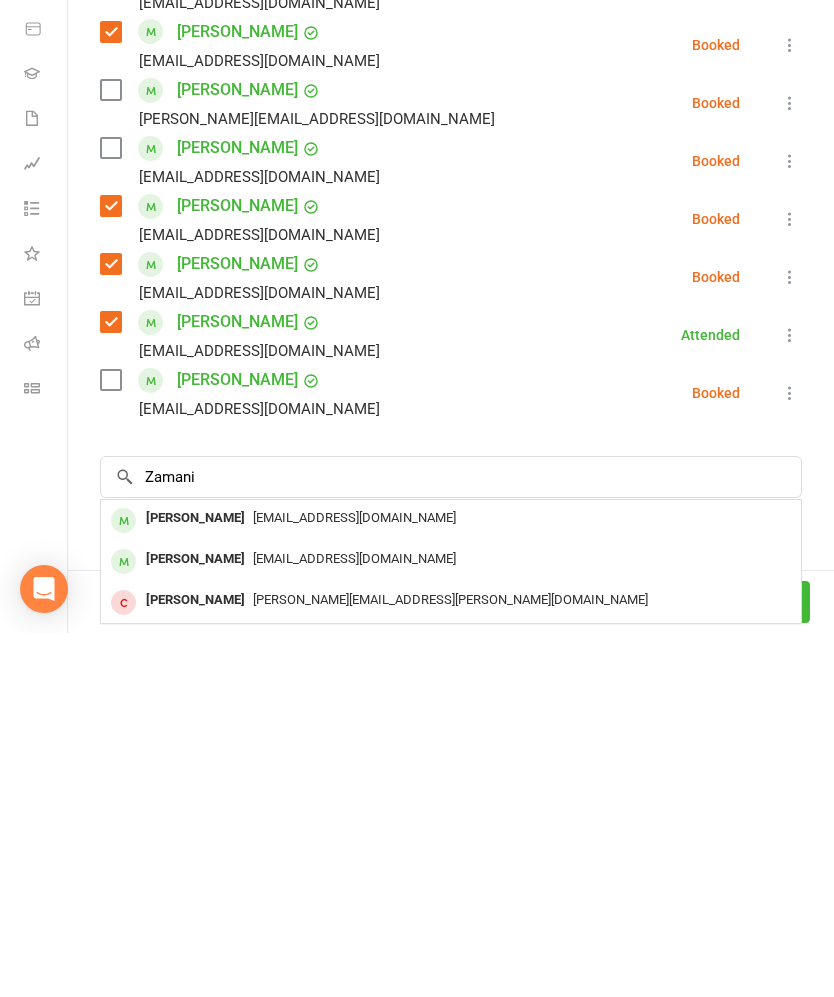 click on "[EMAIL_ADDRESS][DOMAIN_NAME]" at bounding box center [354, 881] 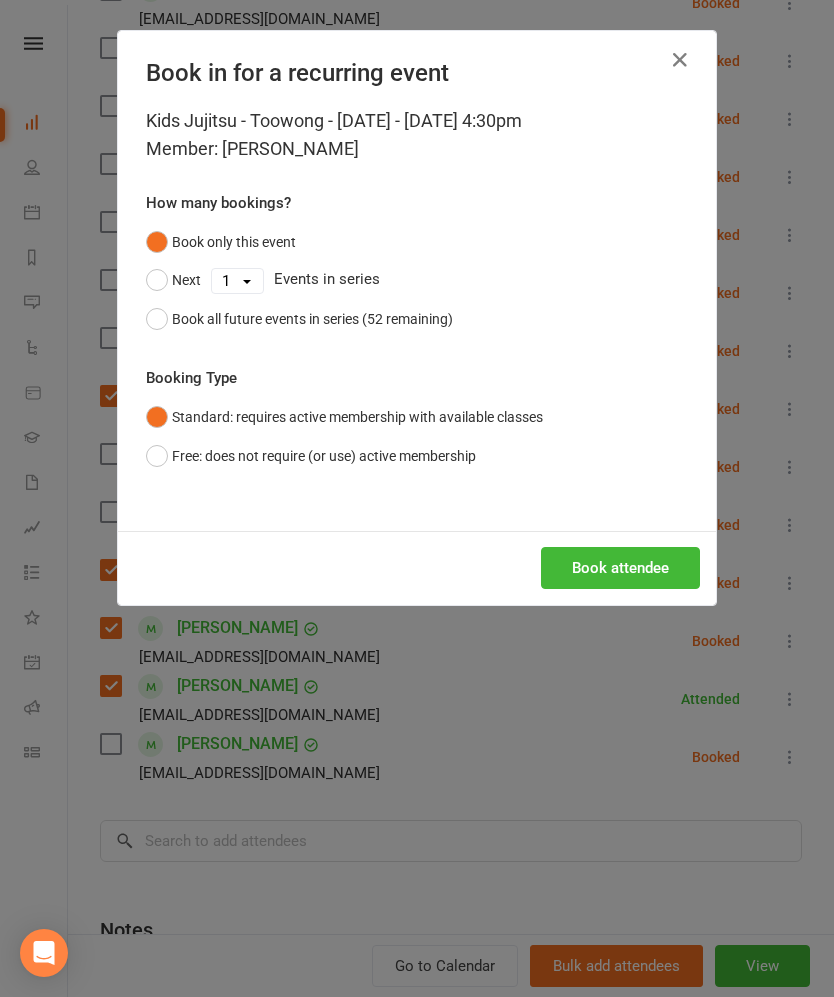 scroll, scrollTop: 1476, scrollLeft: 0, axis: vertical 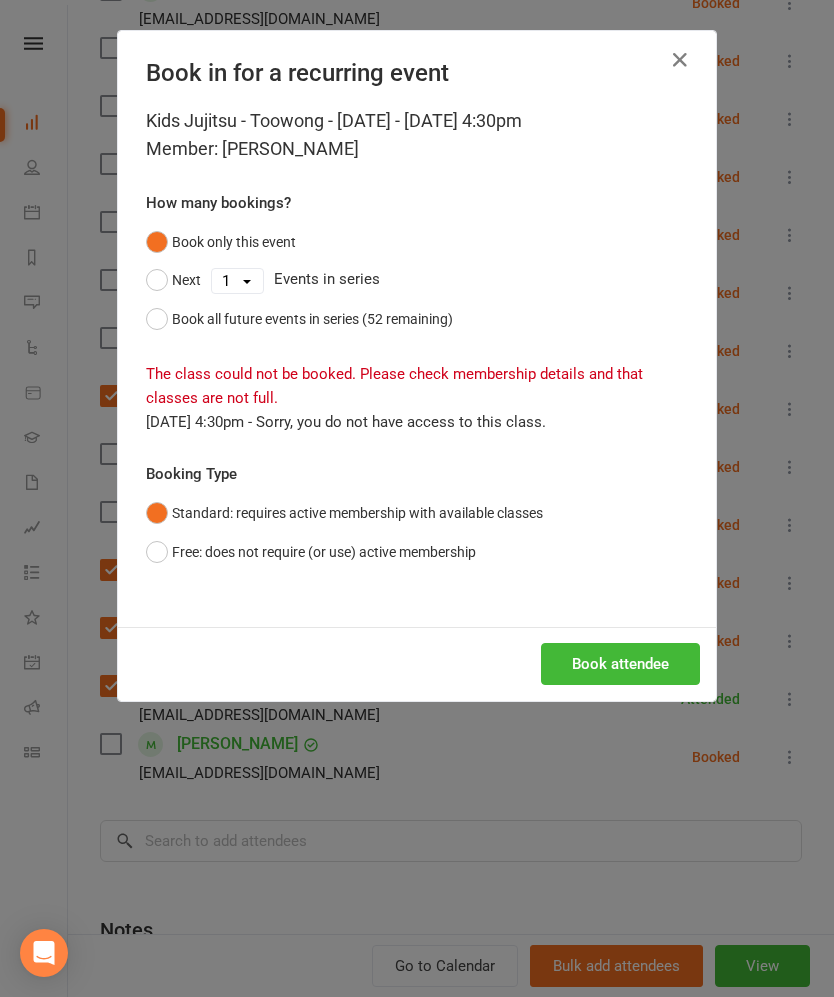 click on "Free: does not require (or use) active membership" at bounding box center [311, 552] 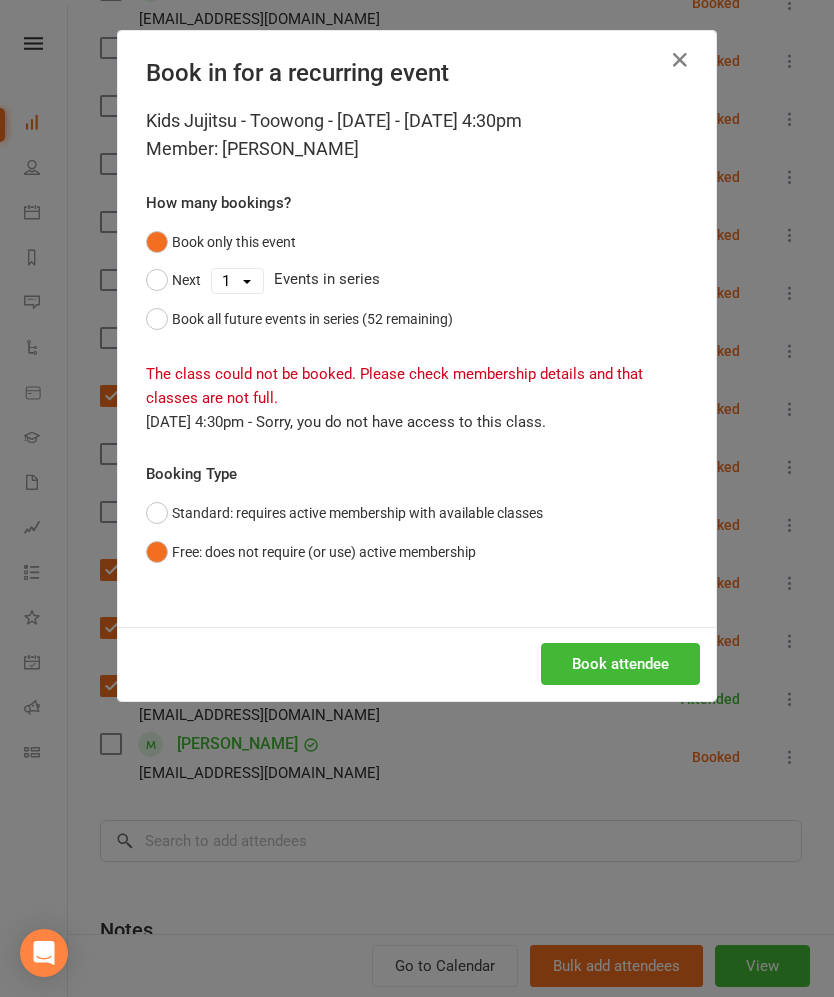 click on "Book attendee" at bounding box center [620, 664] 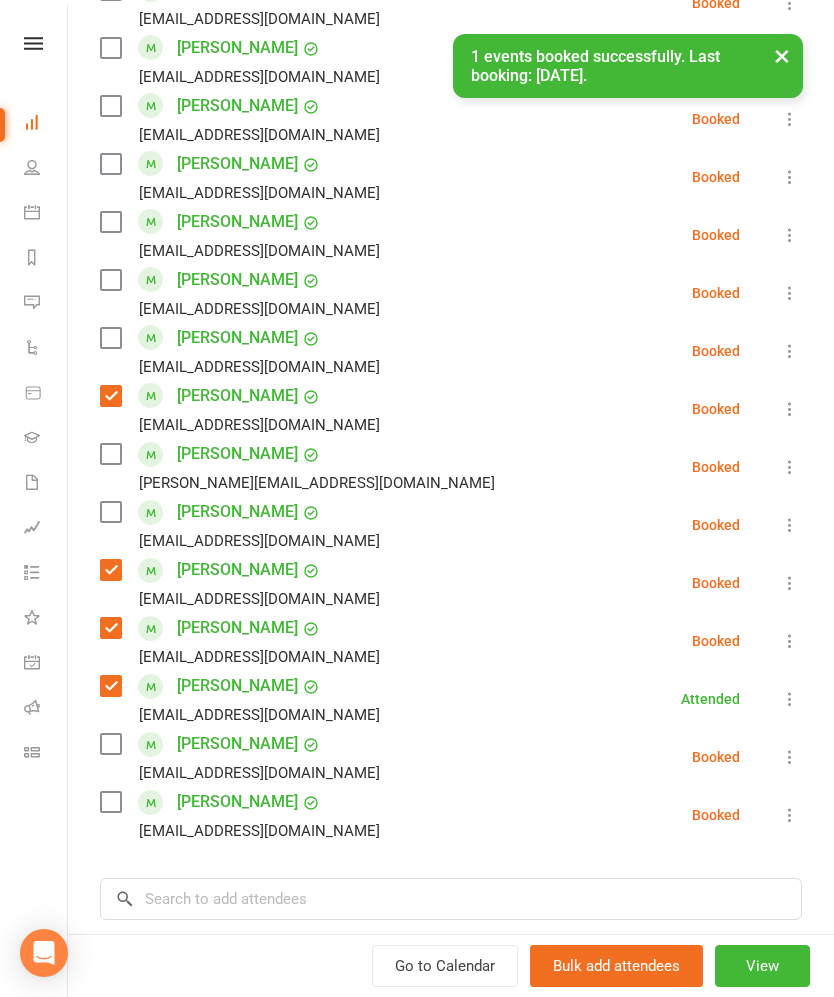 click at bounding box center [110, 802] 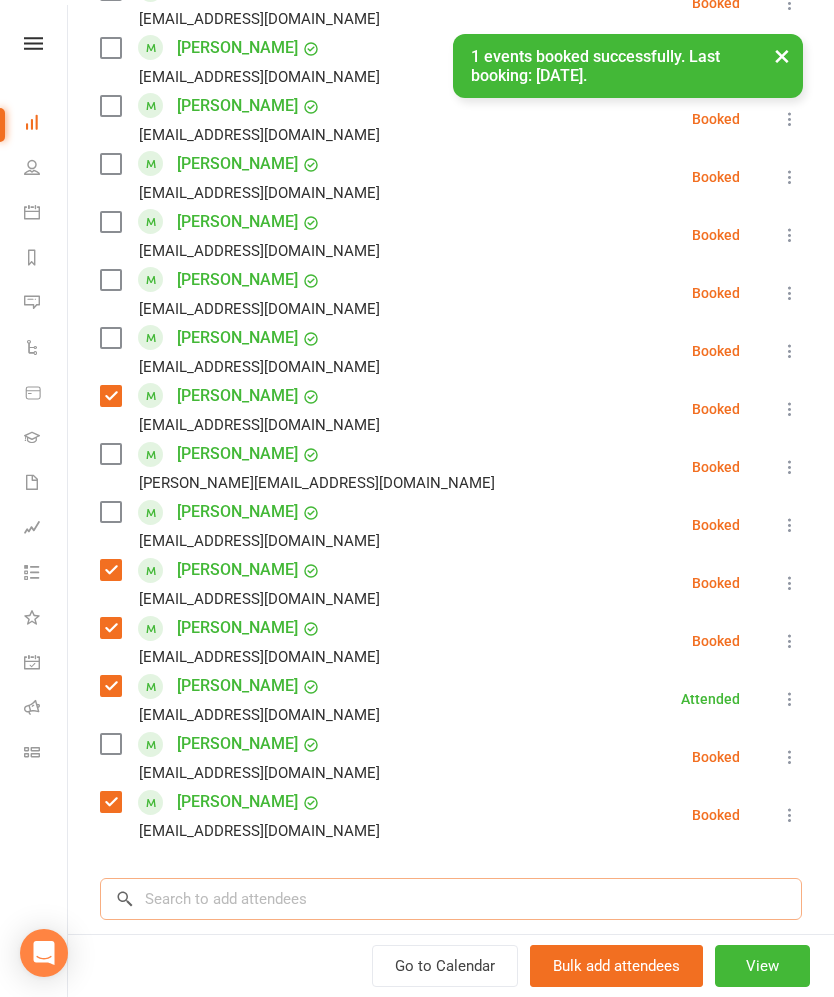 click at bounding box center (451, 899) 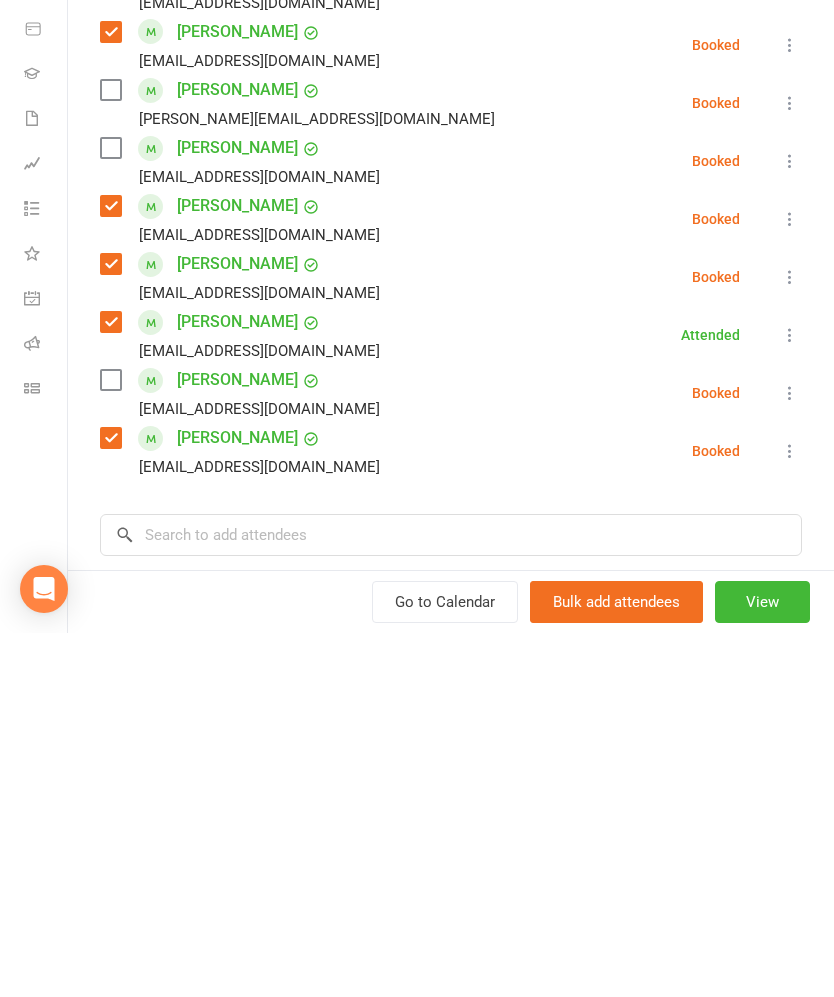 click at bounding box center (110, 744) 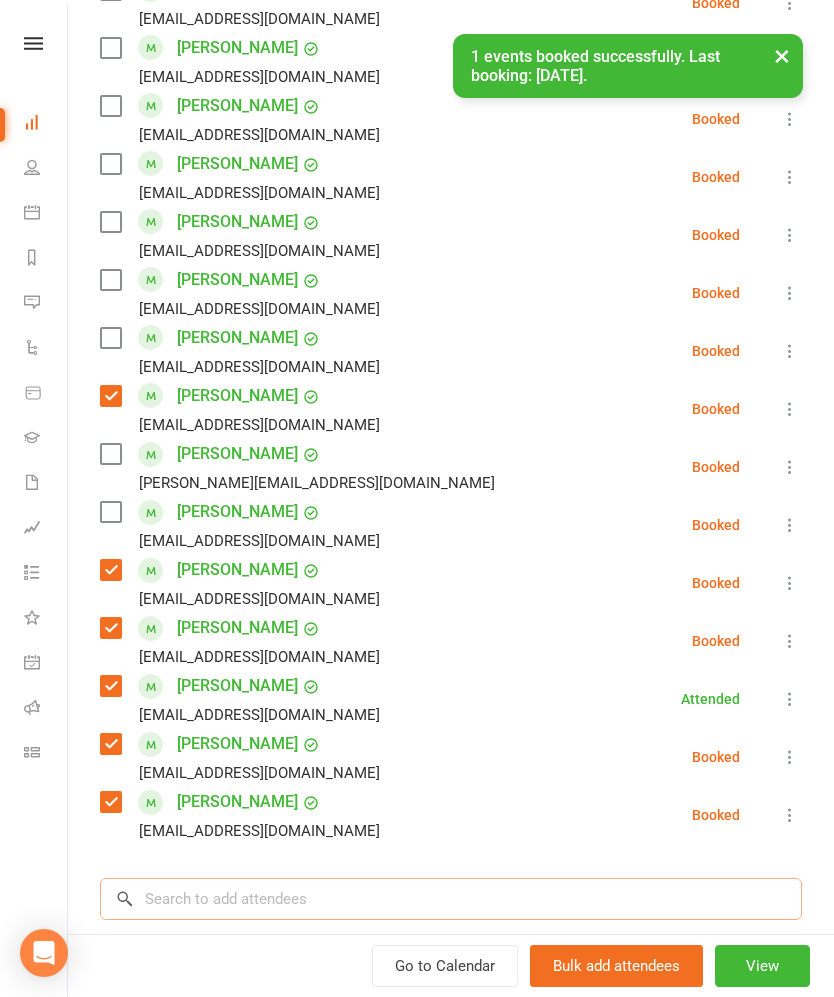 click at bounding box center (451, 899) 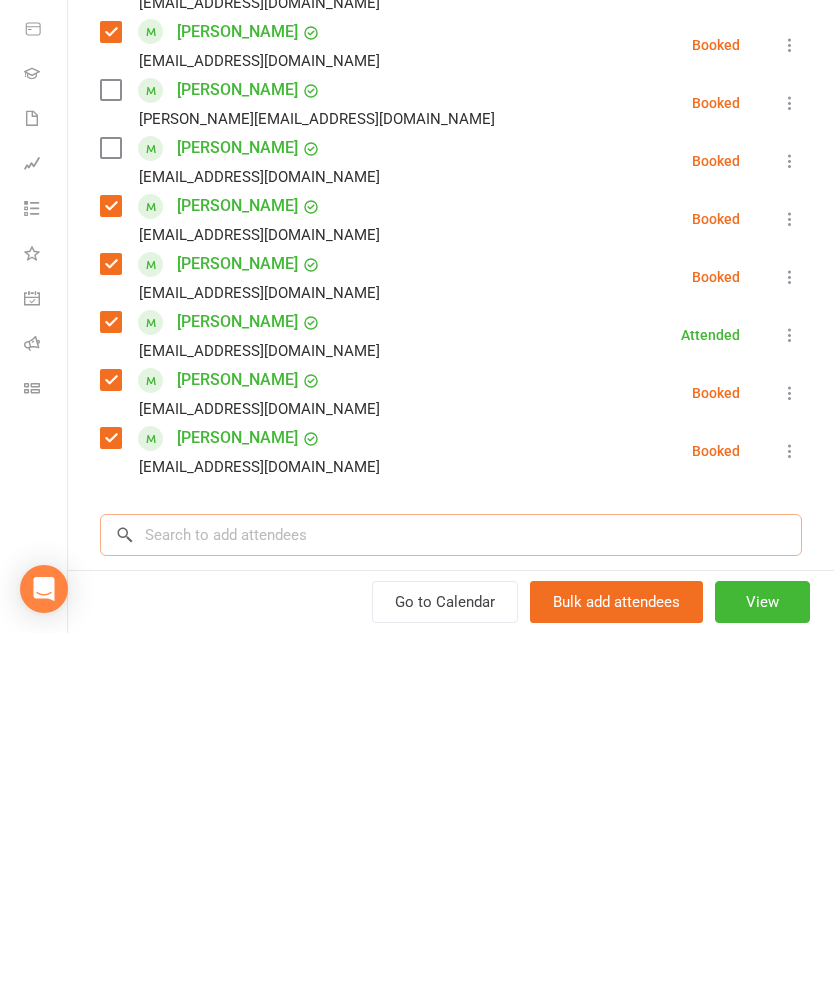 scroll, scrollTop: 2214, scrollLeft: 0, axis: vertical 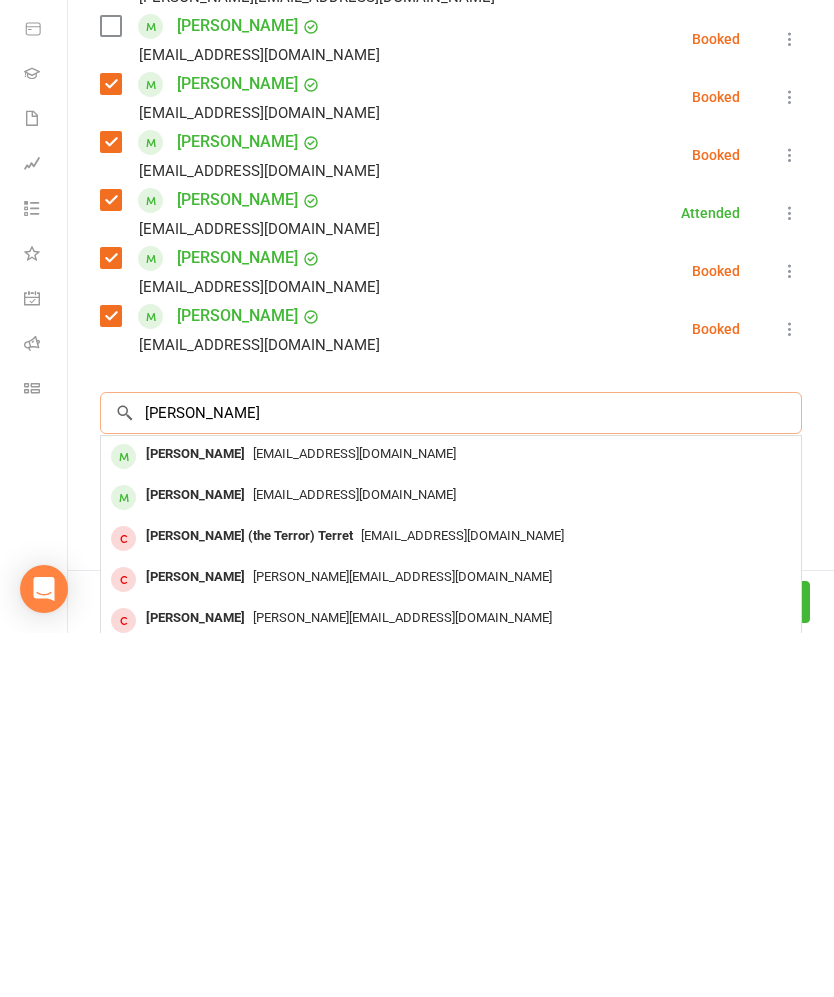 type on "[PERSON_NAME]" 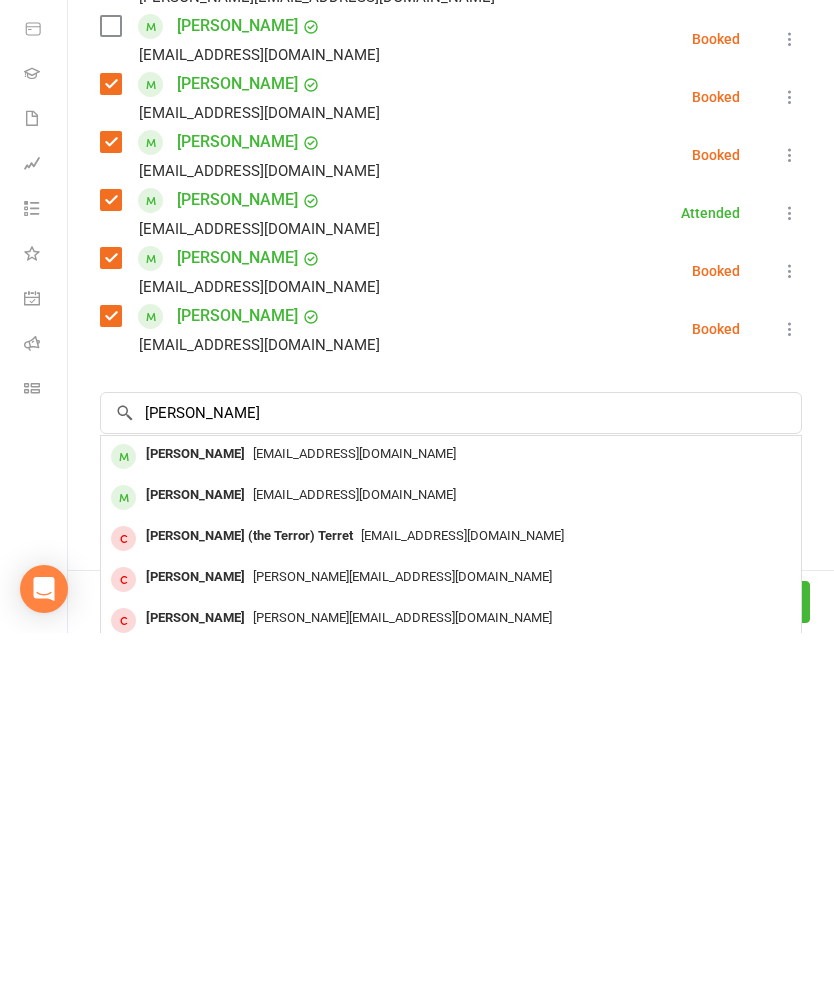 click on "[EMAIL_ADDRESS][DOMAIN_NAME]" at bounding box center (354, 817) 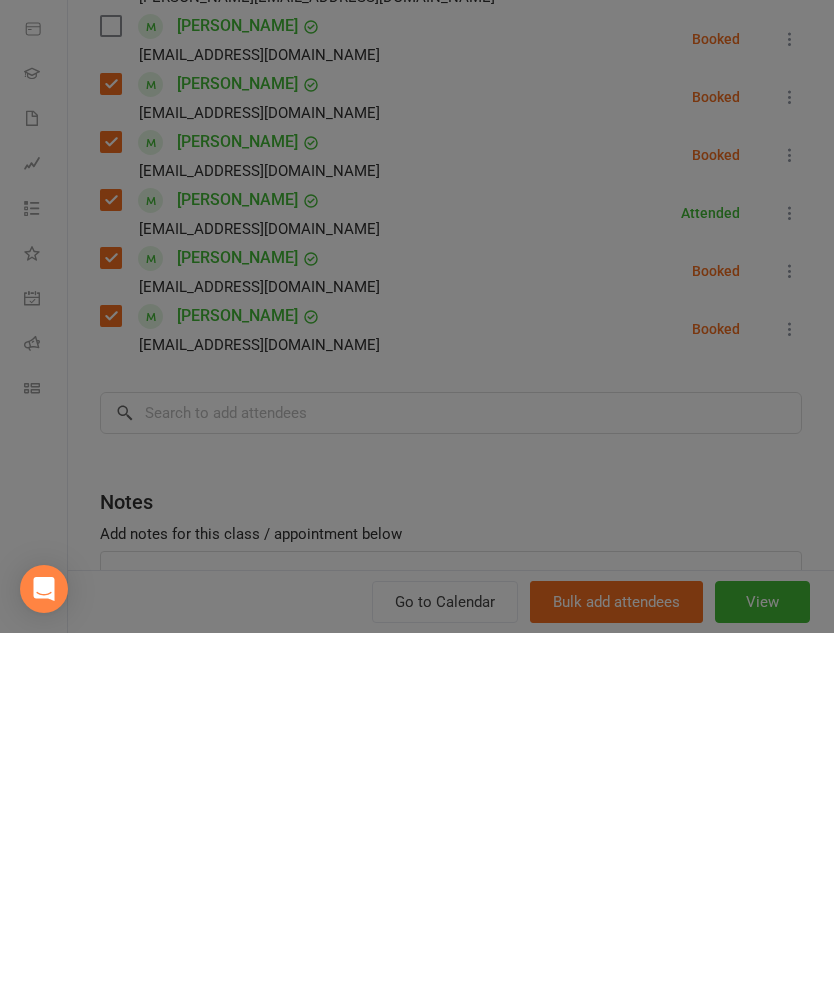 scroll, scrollTop: 2578, scrollLeft: 0, axis: vertical 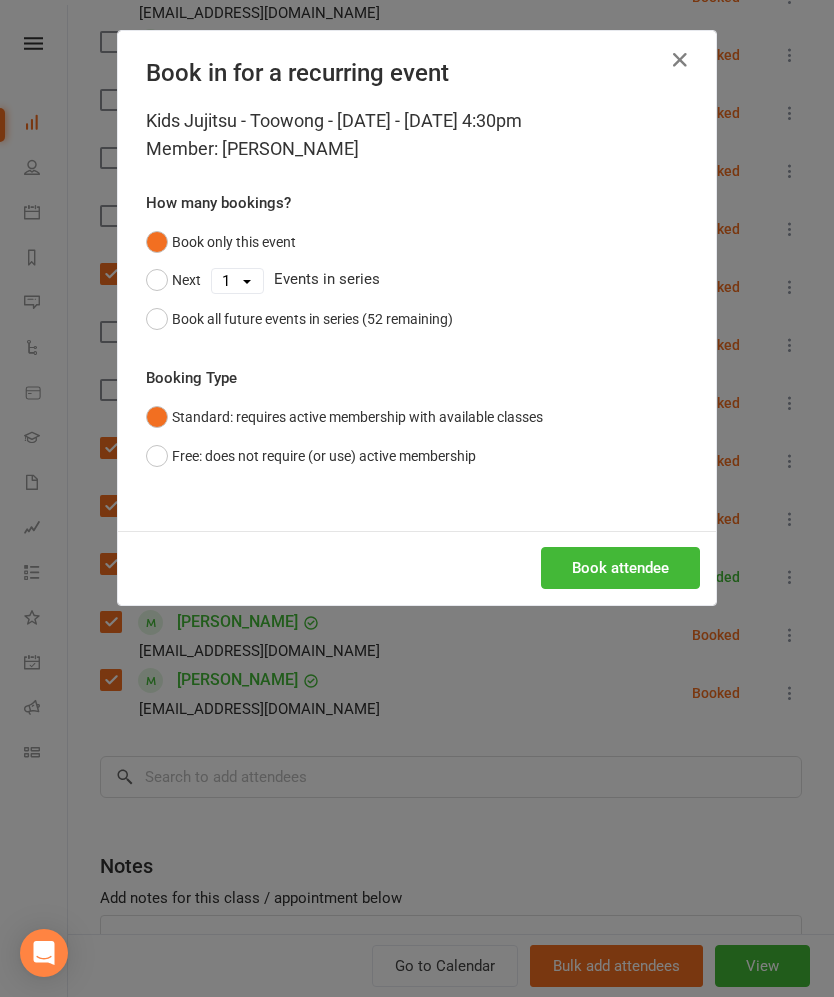 click on "Book attendee" at bounding box center (620, 568) 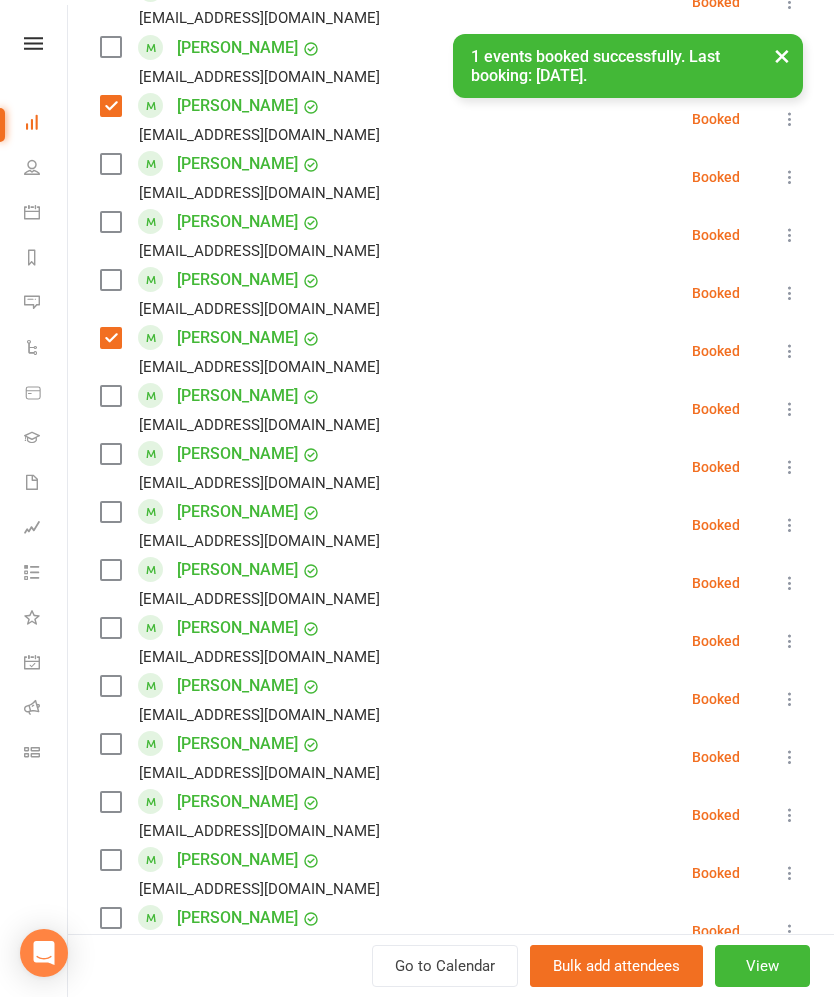 scroll, scrollTop: 1302, scrollLeft: 0, axis: vertical 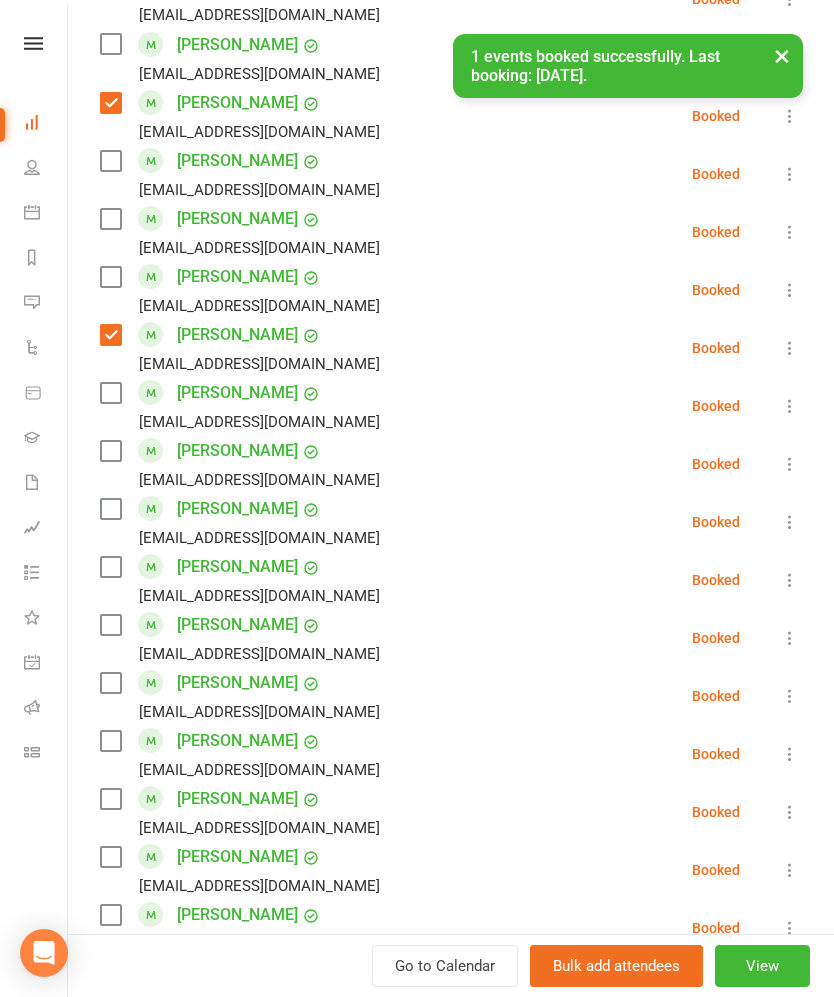 click at bounding box center (110, 567) 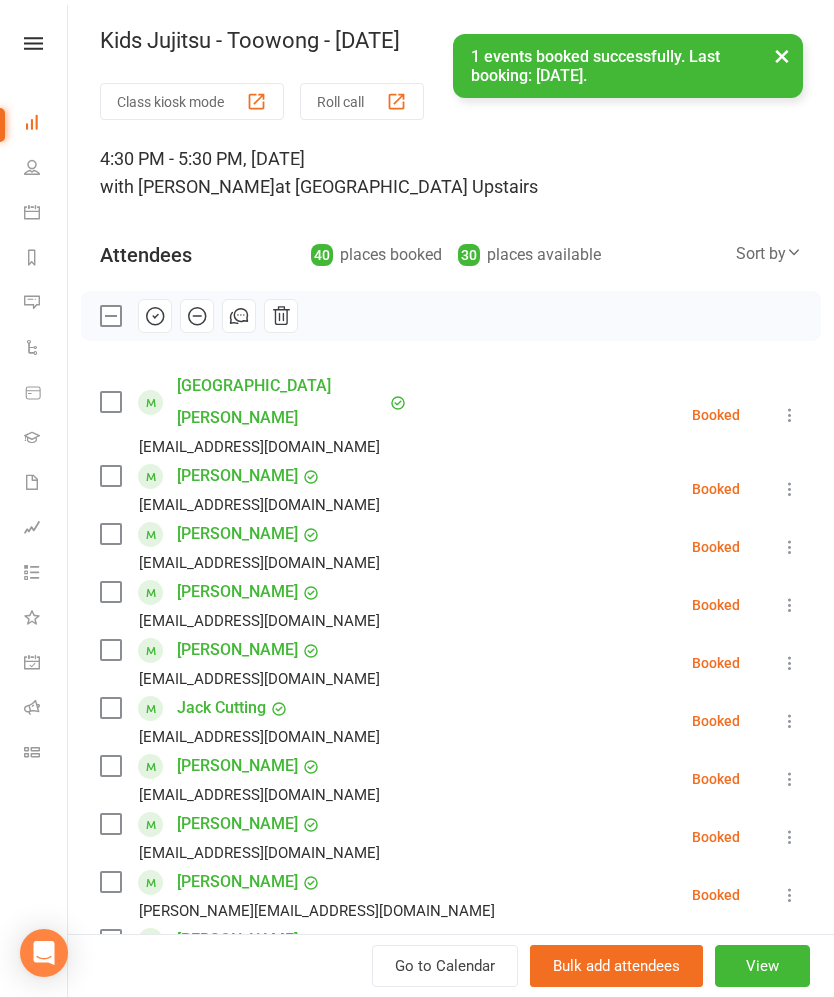 scroll, scrollTop: -1, scrollLeft: 0, axis: vertical 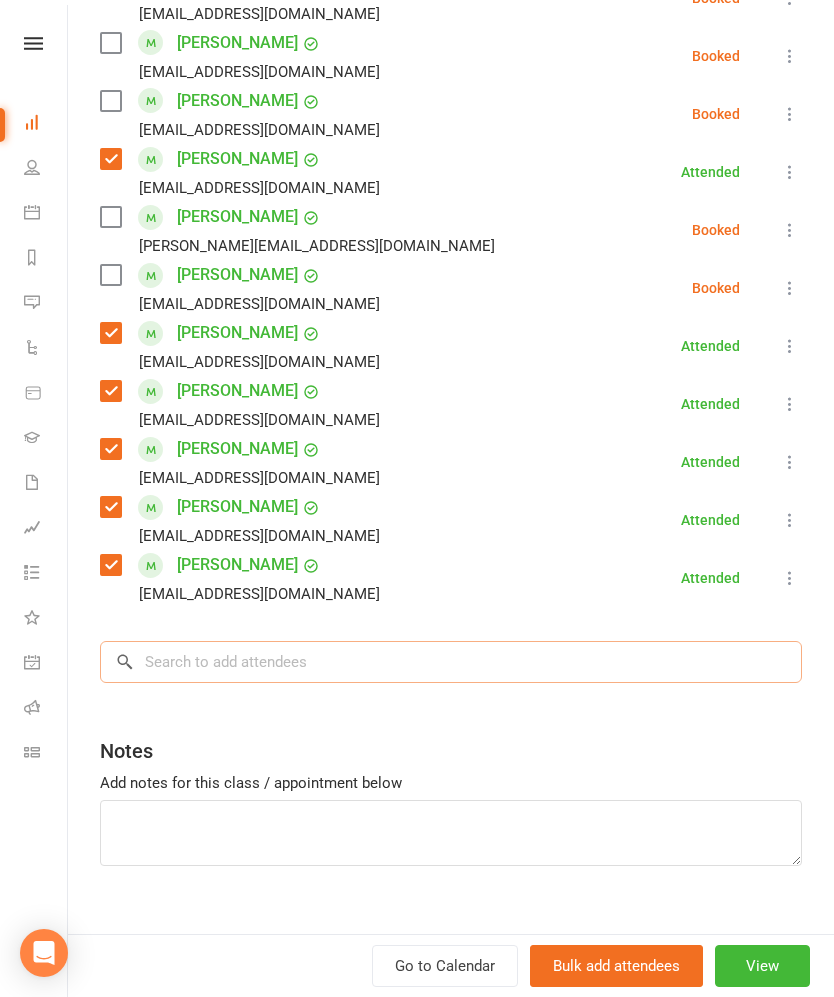 click at bounding box center [451, 662] 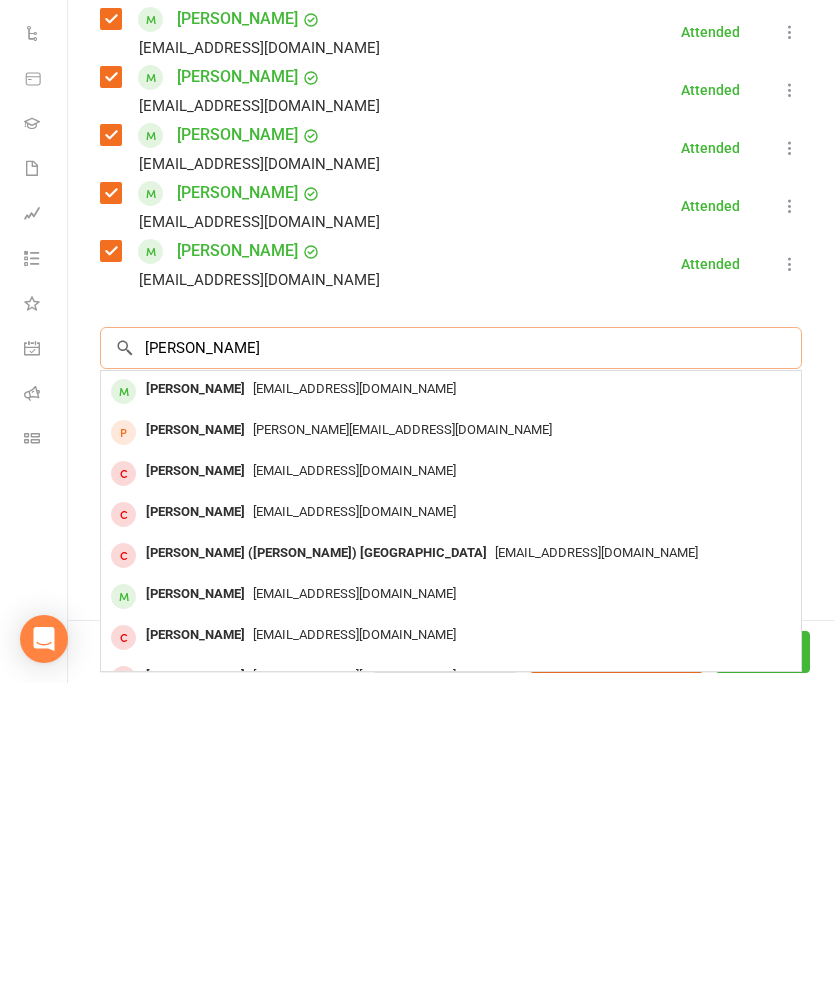 type on "[PERSON_NAME]" 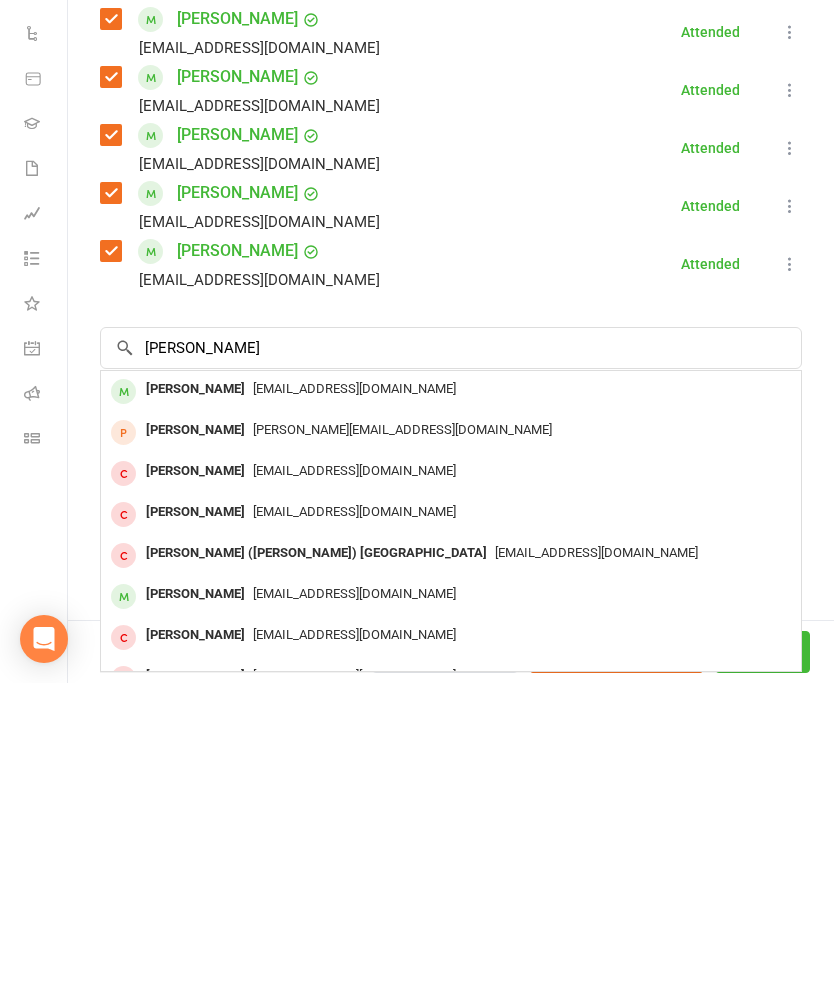 click on "[PERSON_NAME]" at bounding box center (195, 703) 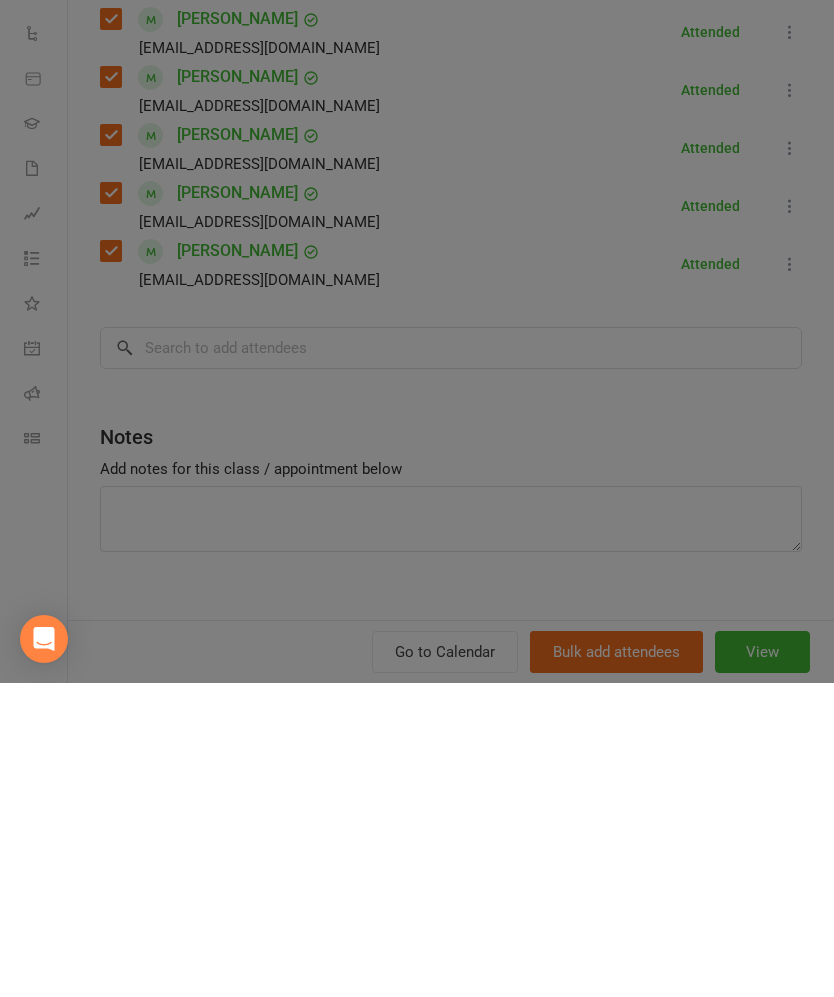 scroll, scrollTop: 2637, scrollLeft: 0, axis: vertical 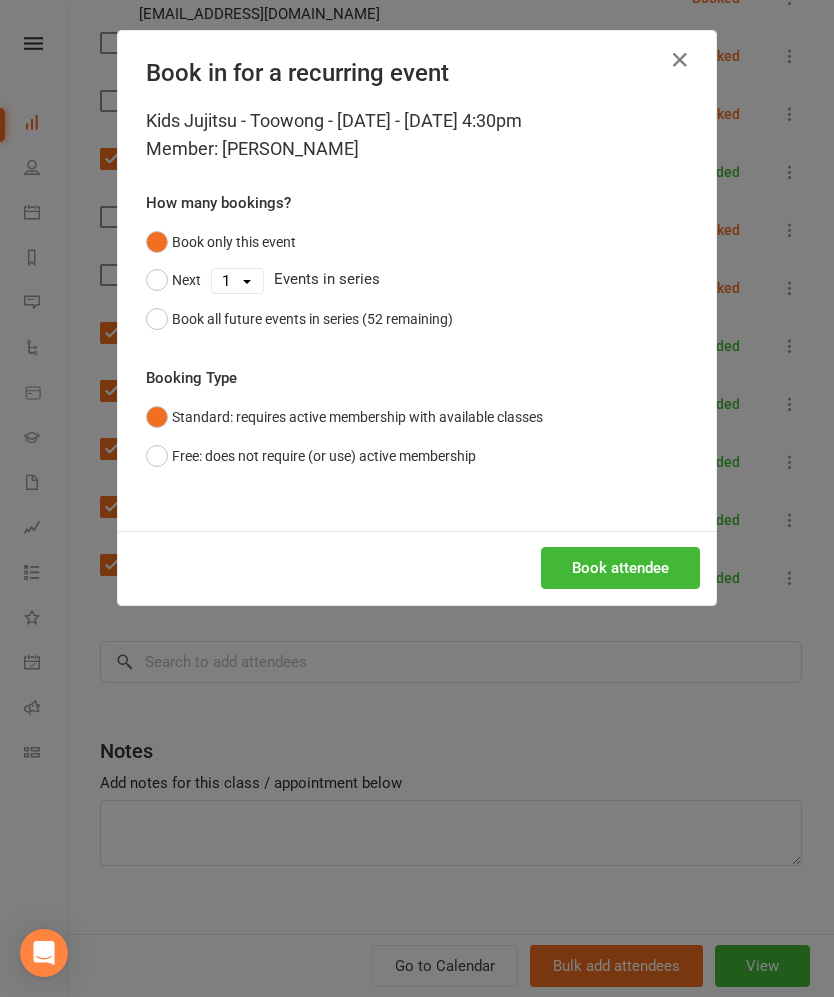 click on "Book attendee" at bounding box center (417, 568) 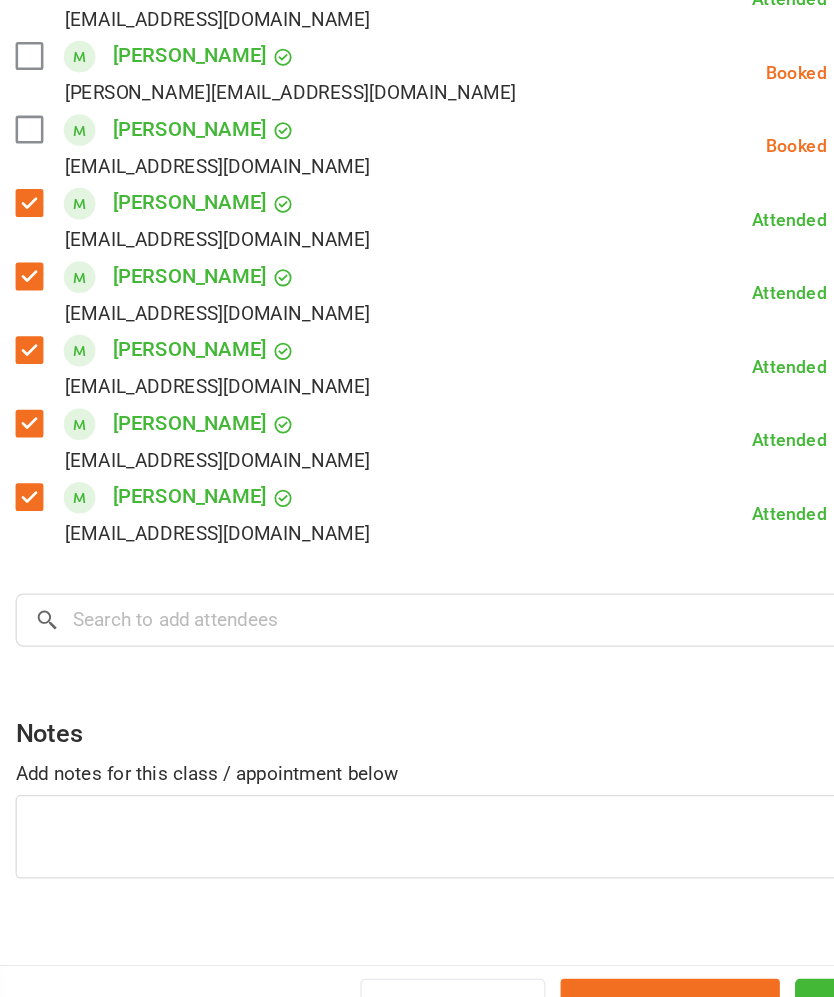 scroll, scrollTop: 1907, scrollLeft: 0, axis: vertical 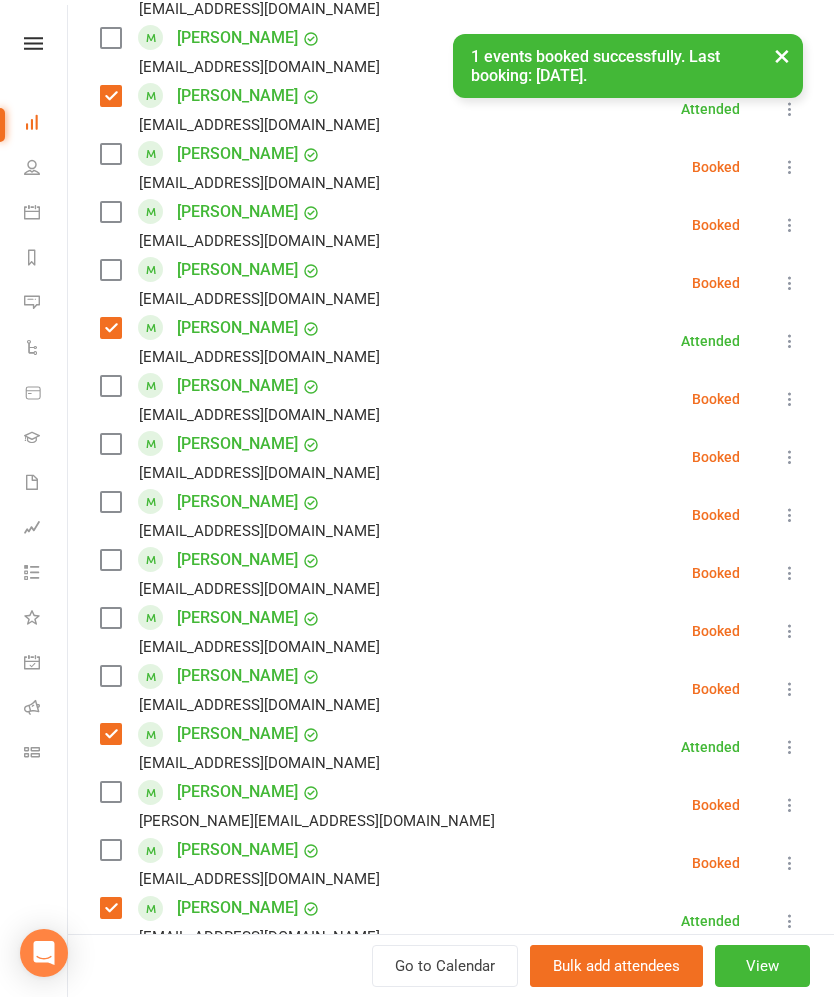 click on "[PERSON_NAME]  [EMAIL_ADDRESS][DOMAIN_NAME] Attended More info  Remove  Mark absent  Undo check-in  Send message  All bookings for series" at bounding box center (451, 747) 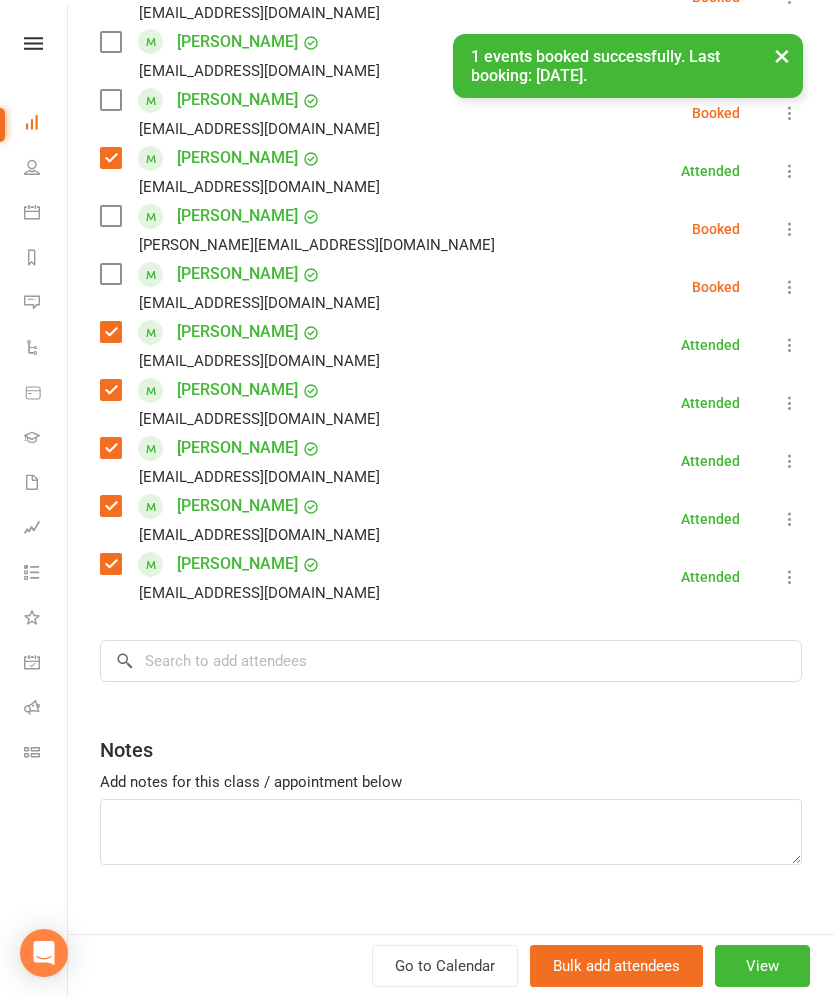 scroll, scrollTop: 2174, scrollLeft: 0, axis: vertical 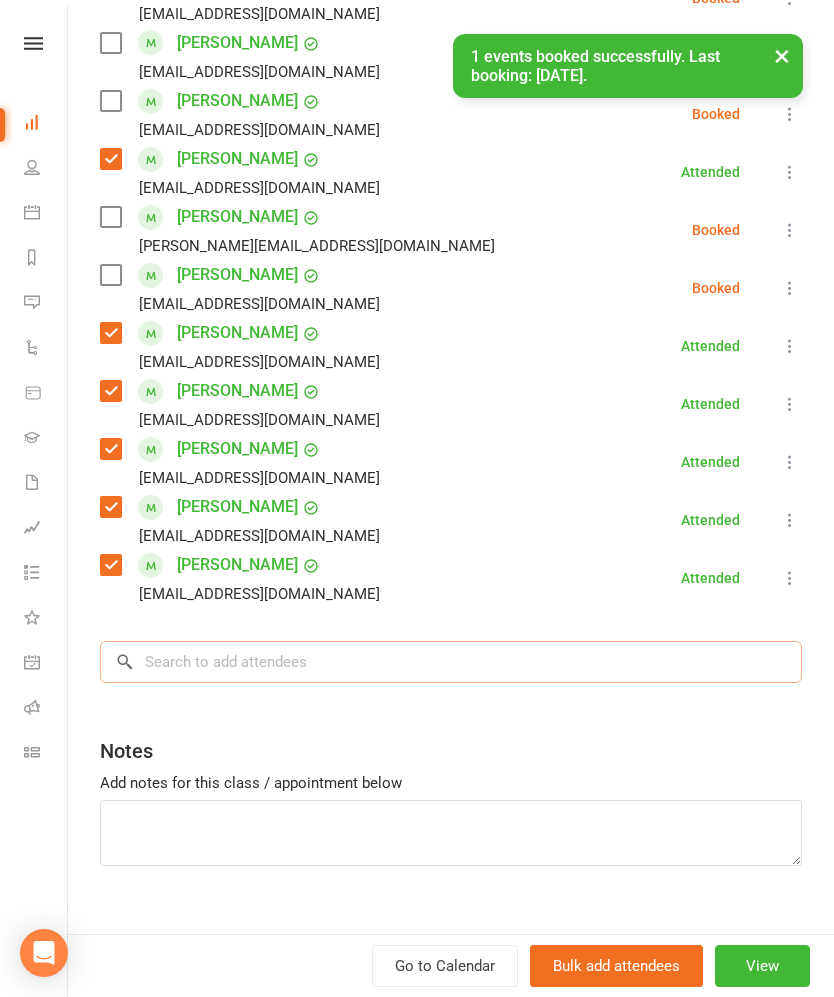 click at bounding box center (451, 662) 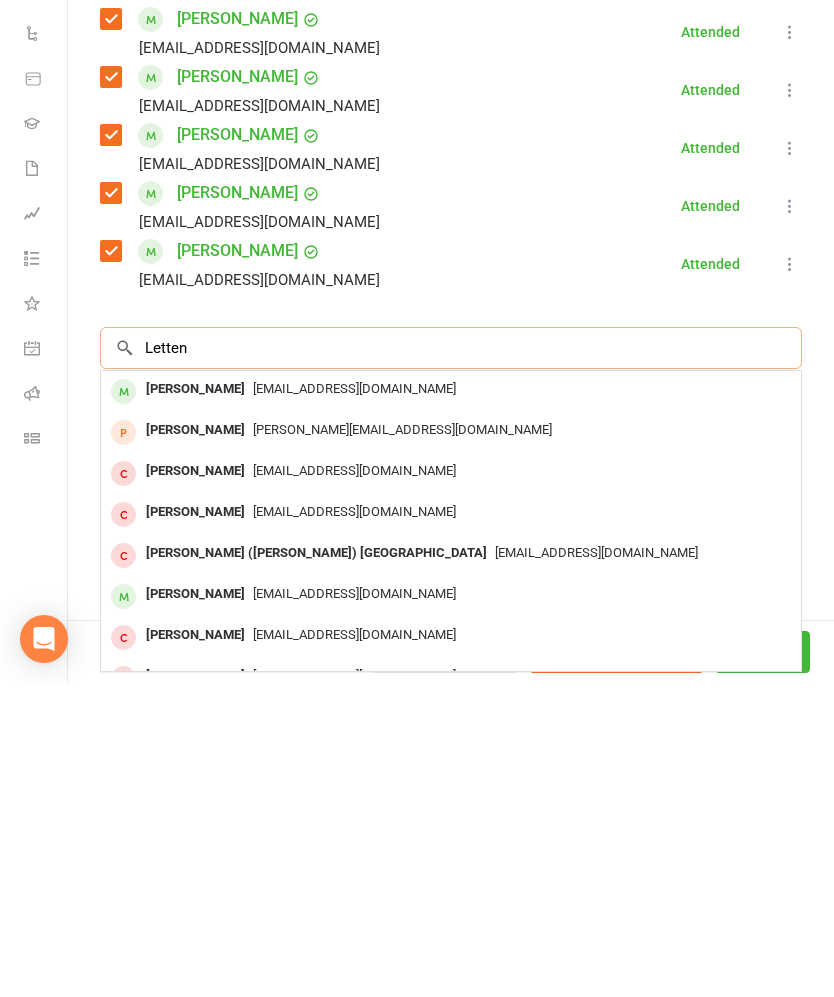 scroll, scrollTop: 2637, scrollLeft: 0, axis: vertical 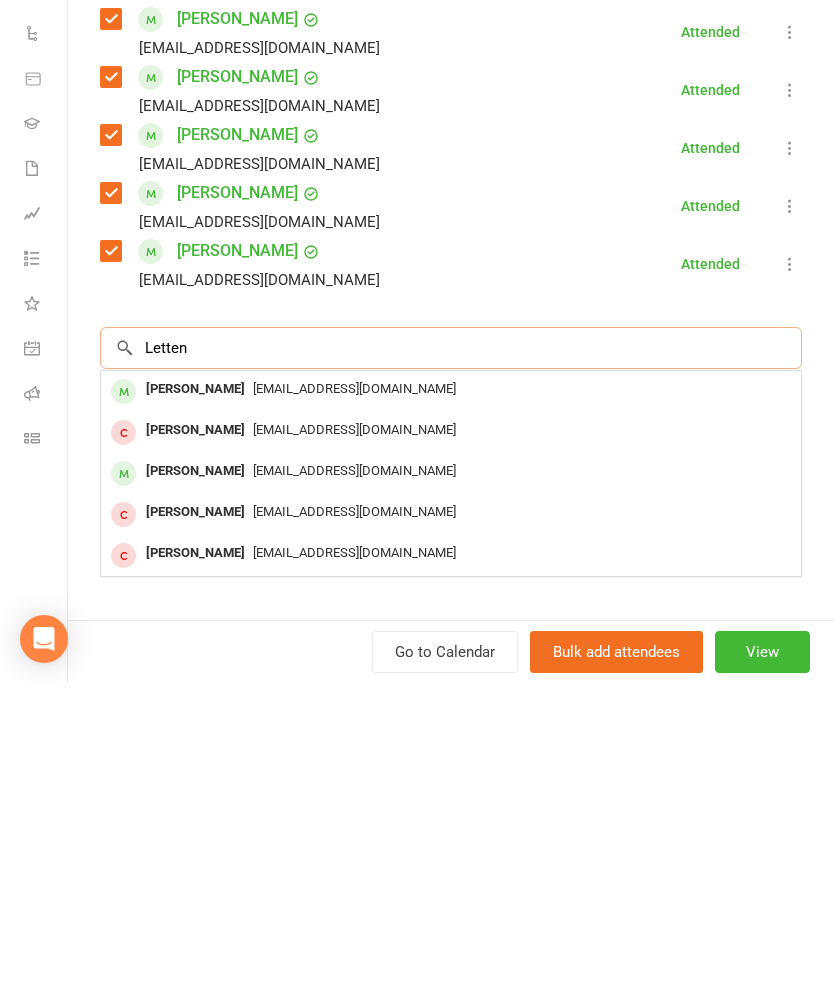 type on "Letten" 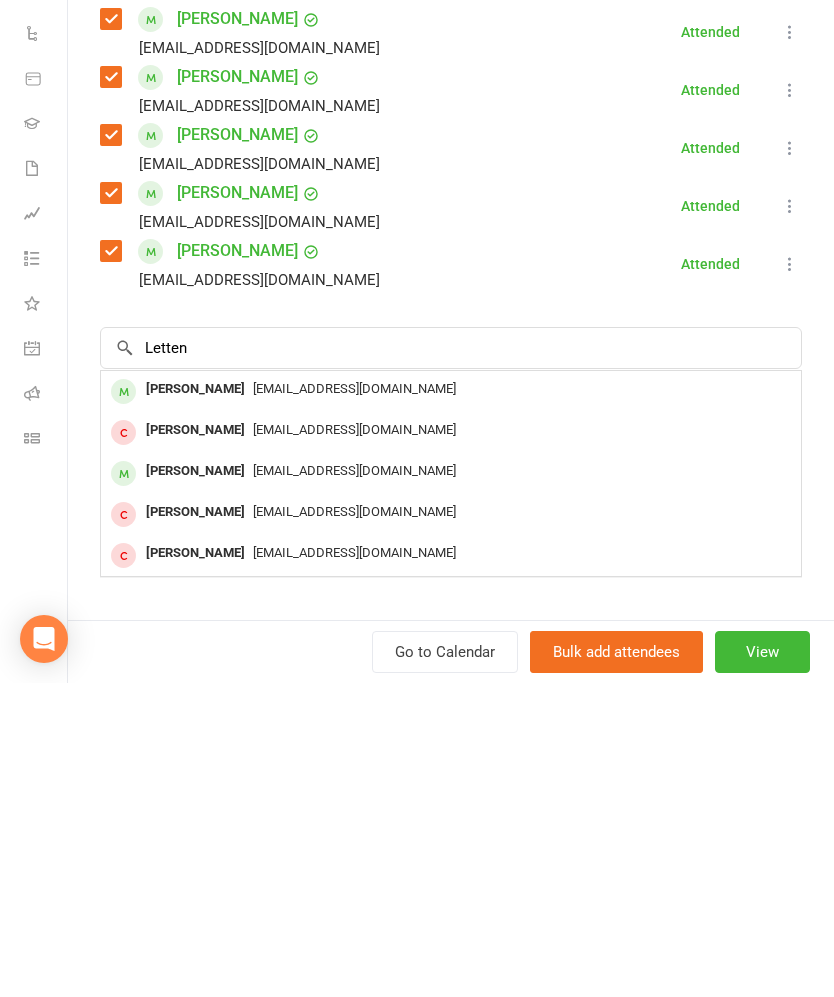click on "[EMAIL_ADDRESS][DOMAIN_NAME]" at bounding box center [451, 703] 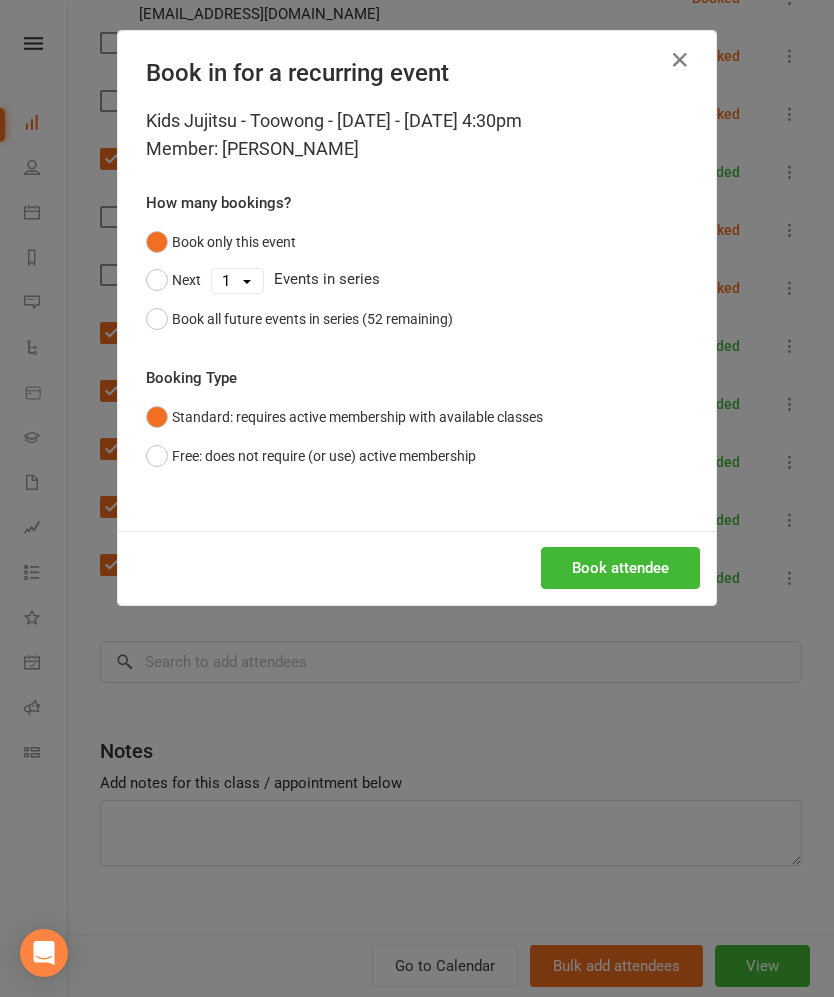 click on "Book attendee" at bounding box center [620, 568] 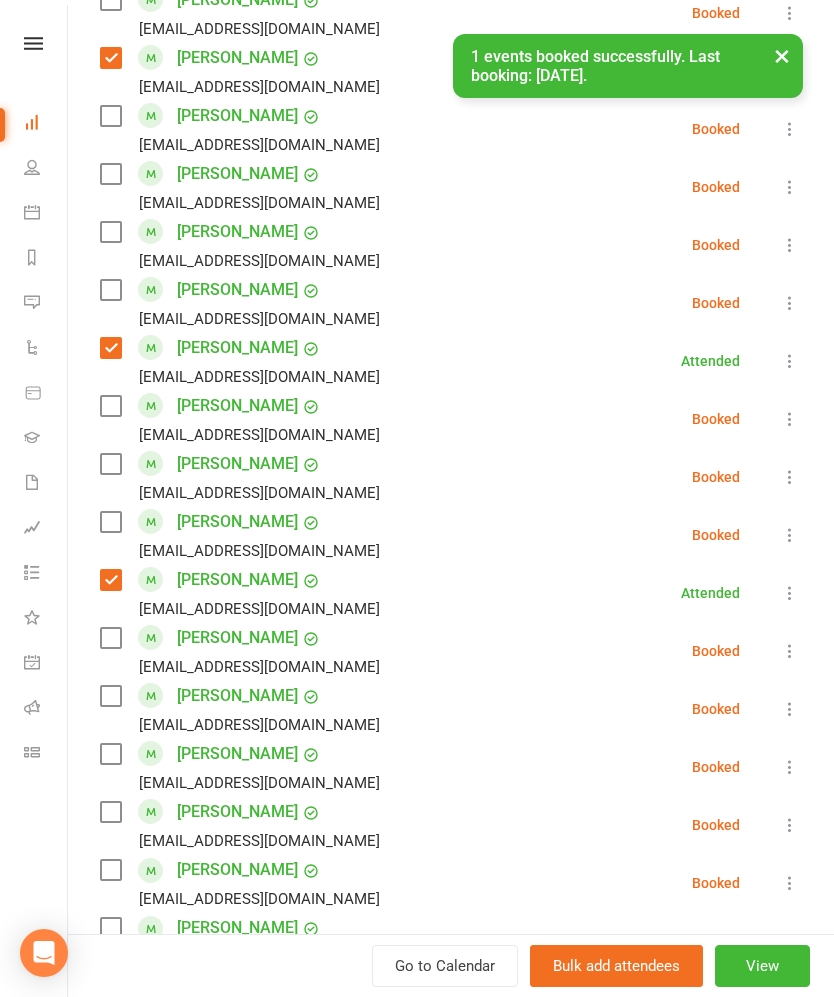 scroll, scrollTop: 1402, scrollLeft: 0, axis: vertical 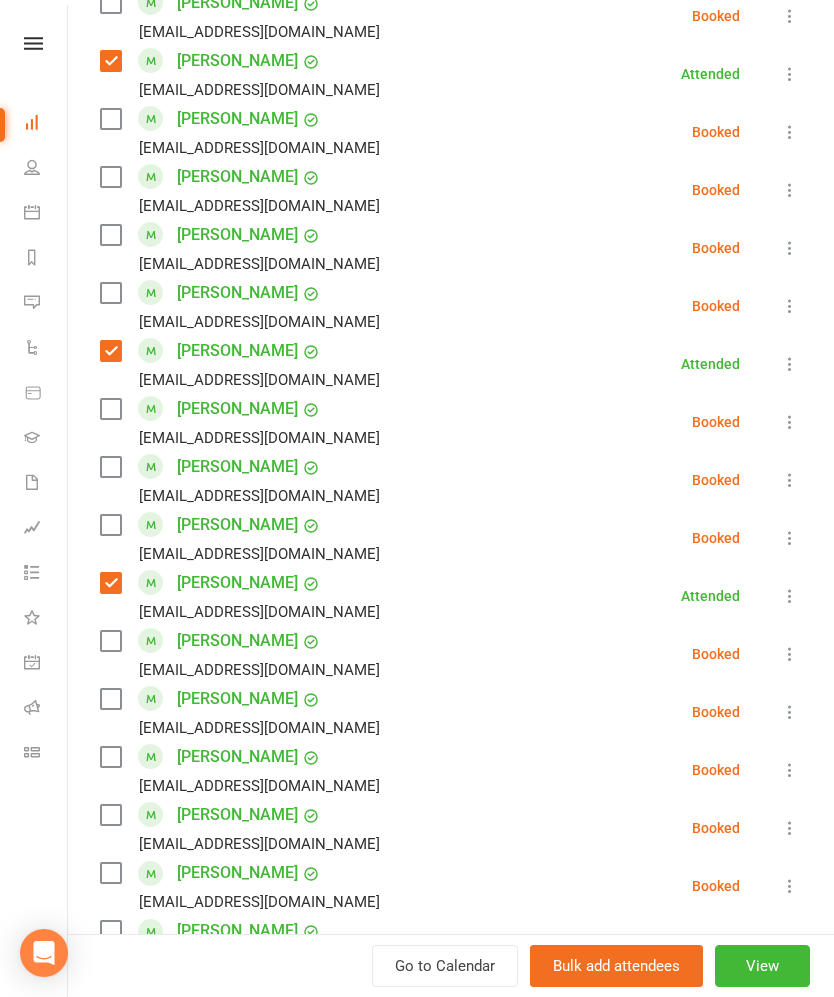 click at bounding box center [110, 293] 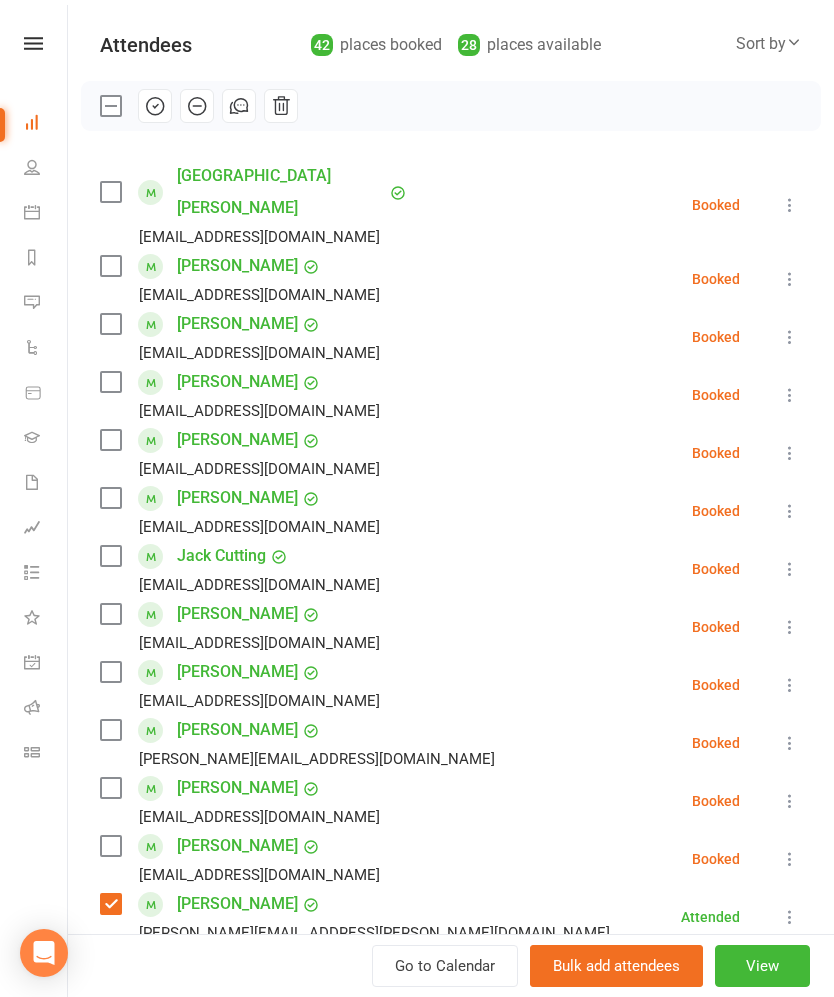 scroll, scrollTop: 208, scrollLeft: 0, axis: vertical 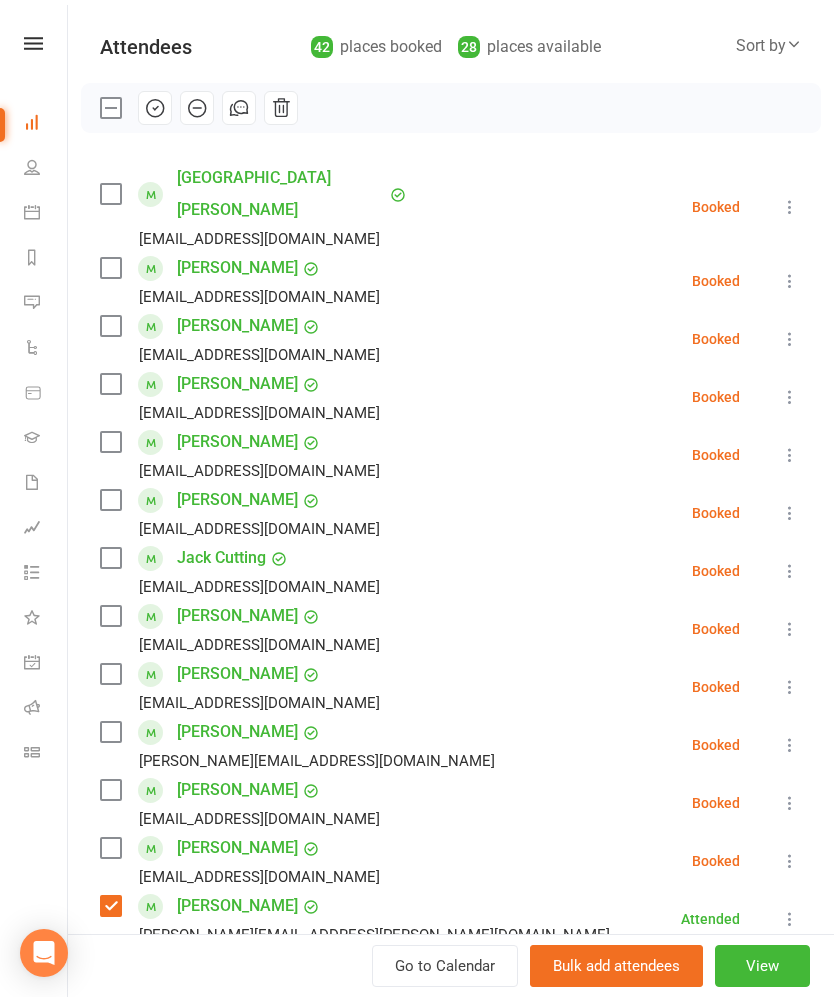 click at bounding box center [110, 268] 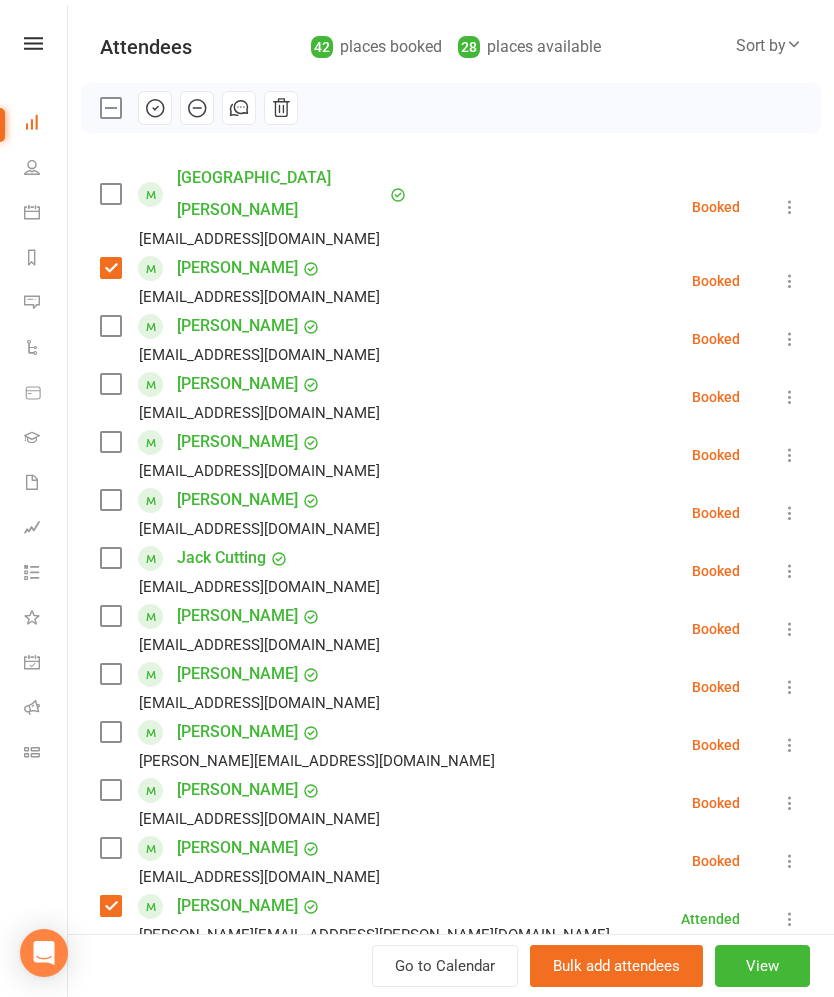 click 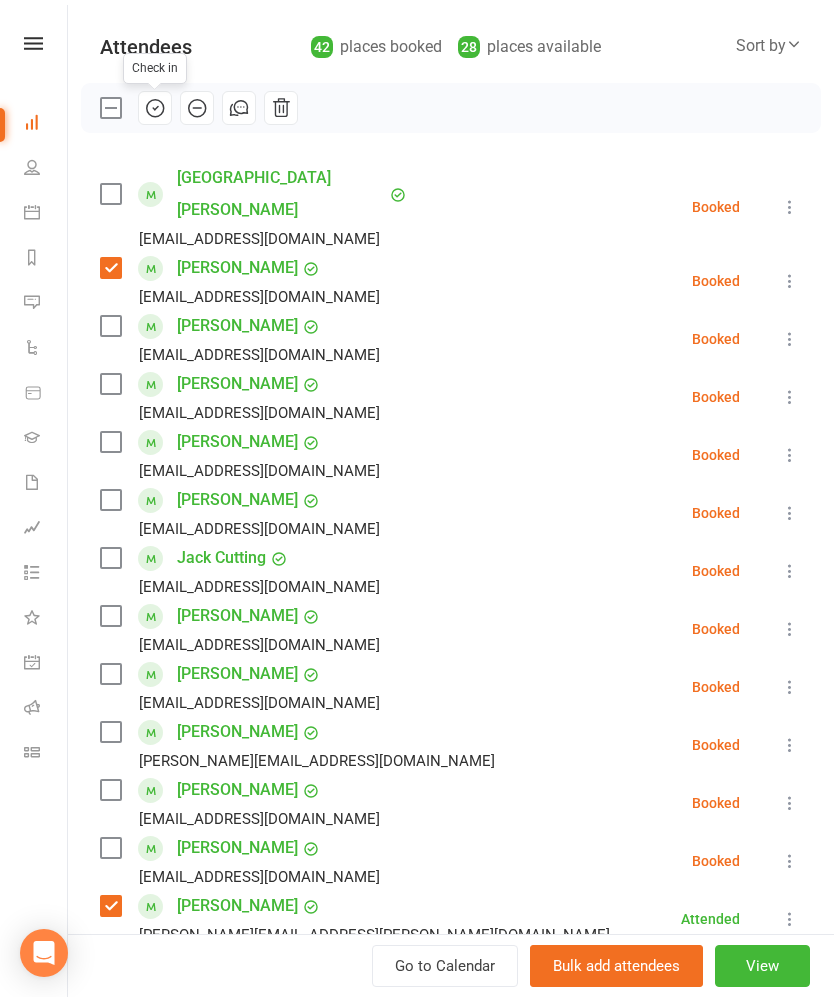 click at bounding box center (110, 108) 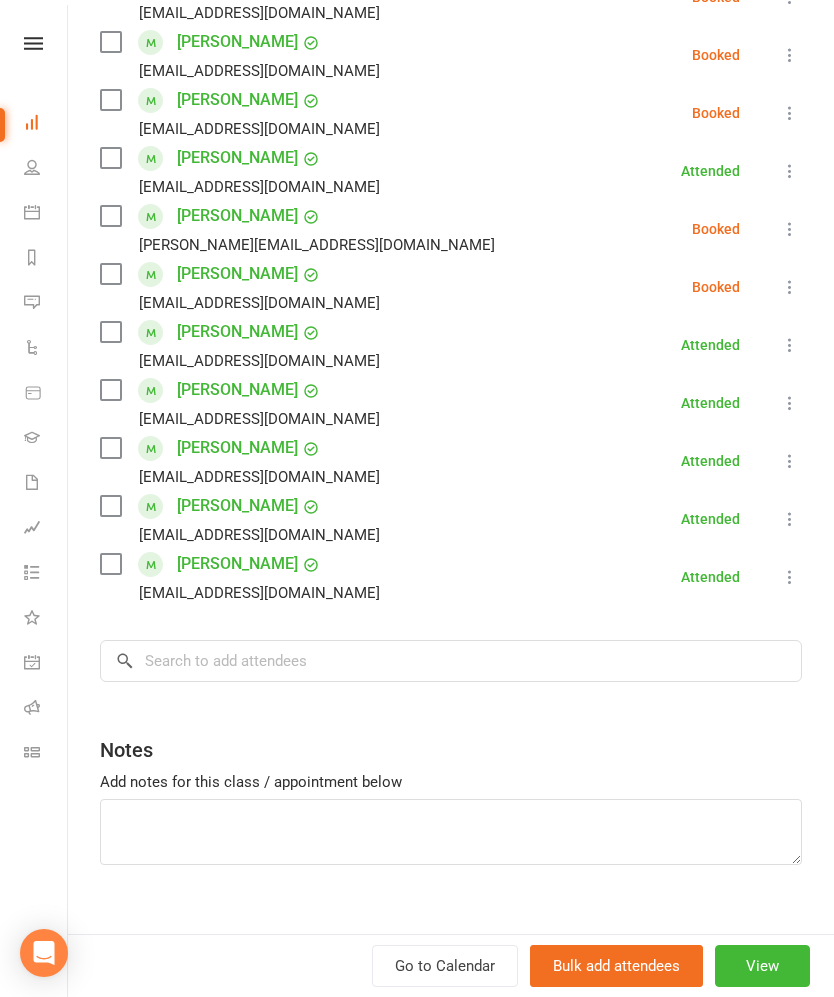 scroll, scrollTop: 2232, scrollLeft: 0, axis: vertical 